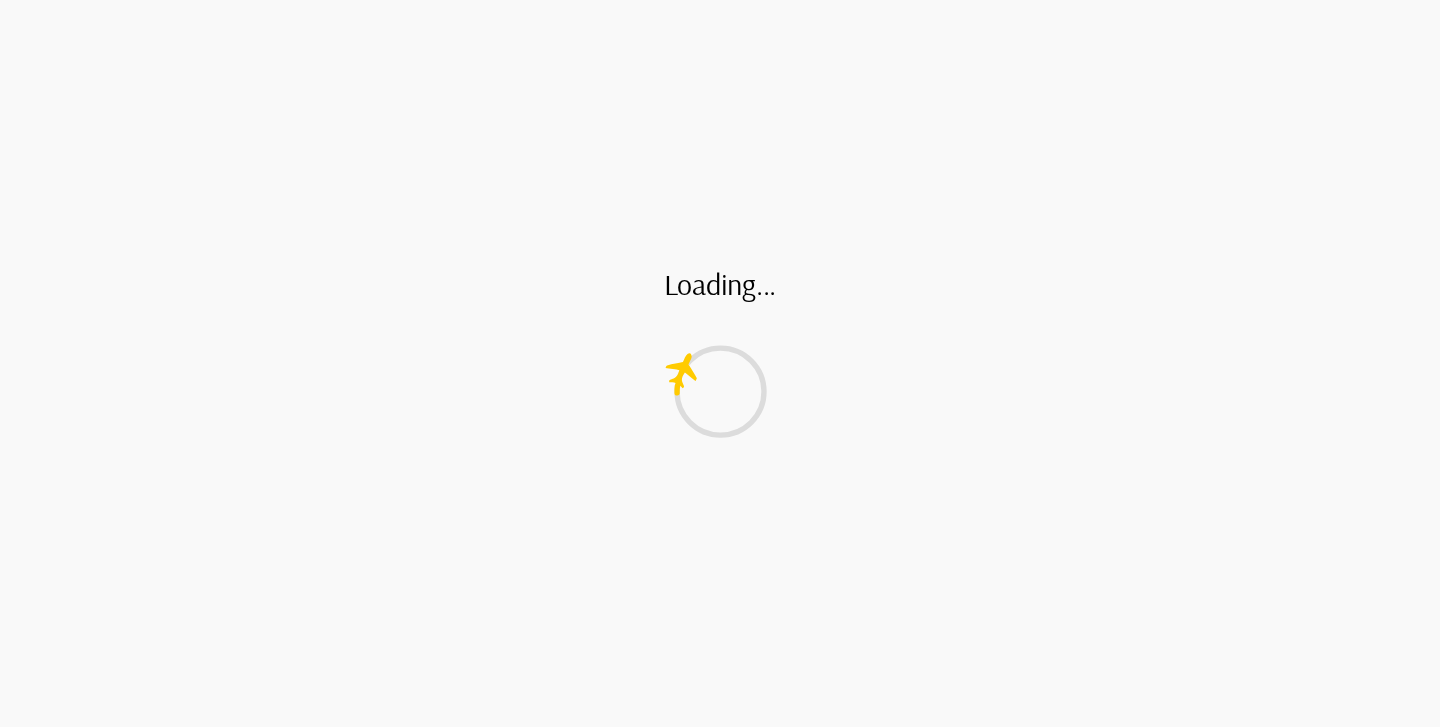 scroll, scrollTop: 0, scrollLeft: 0, axis: both 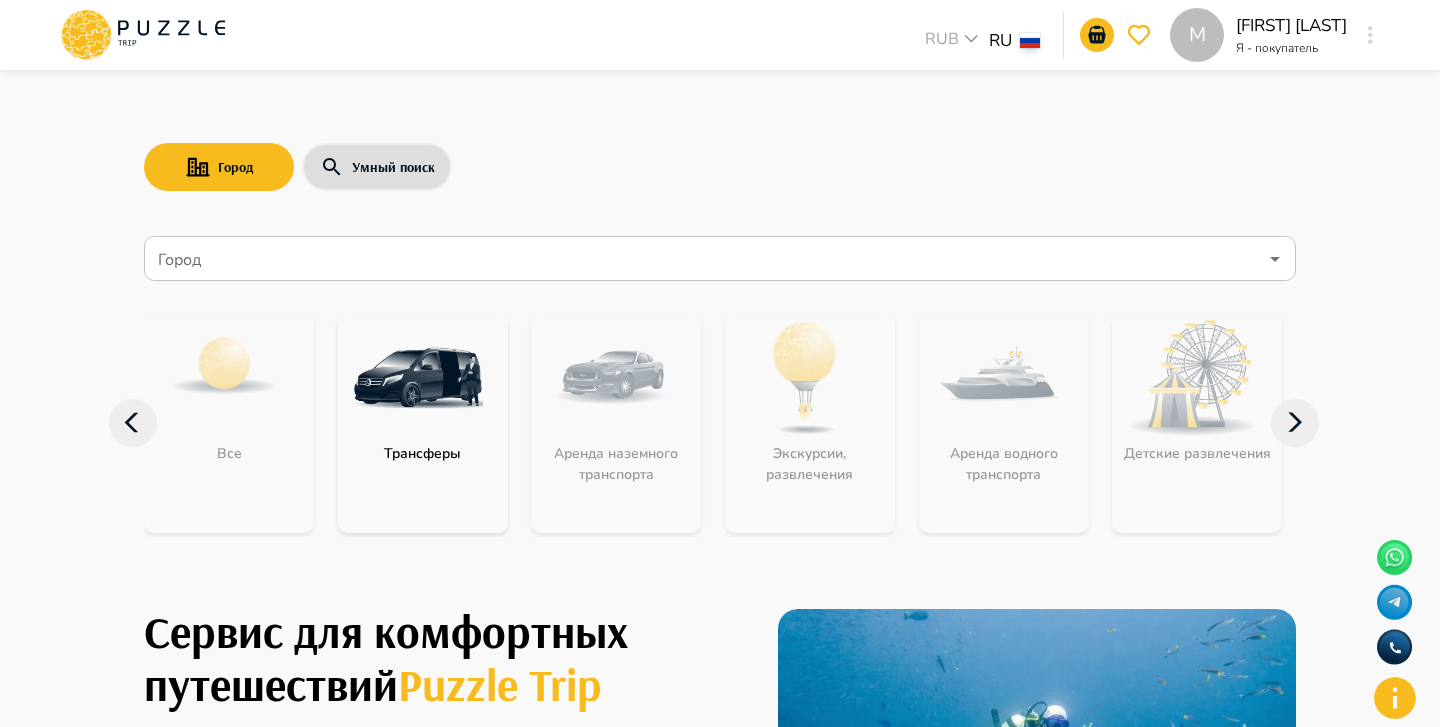 click at bounding box center (418, 378) 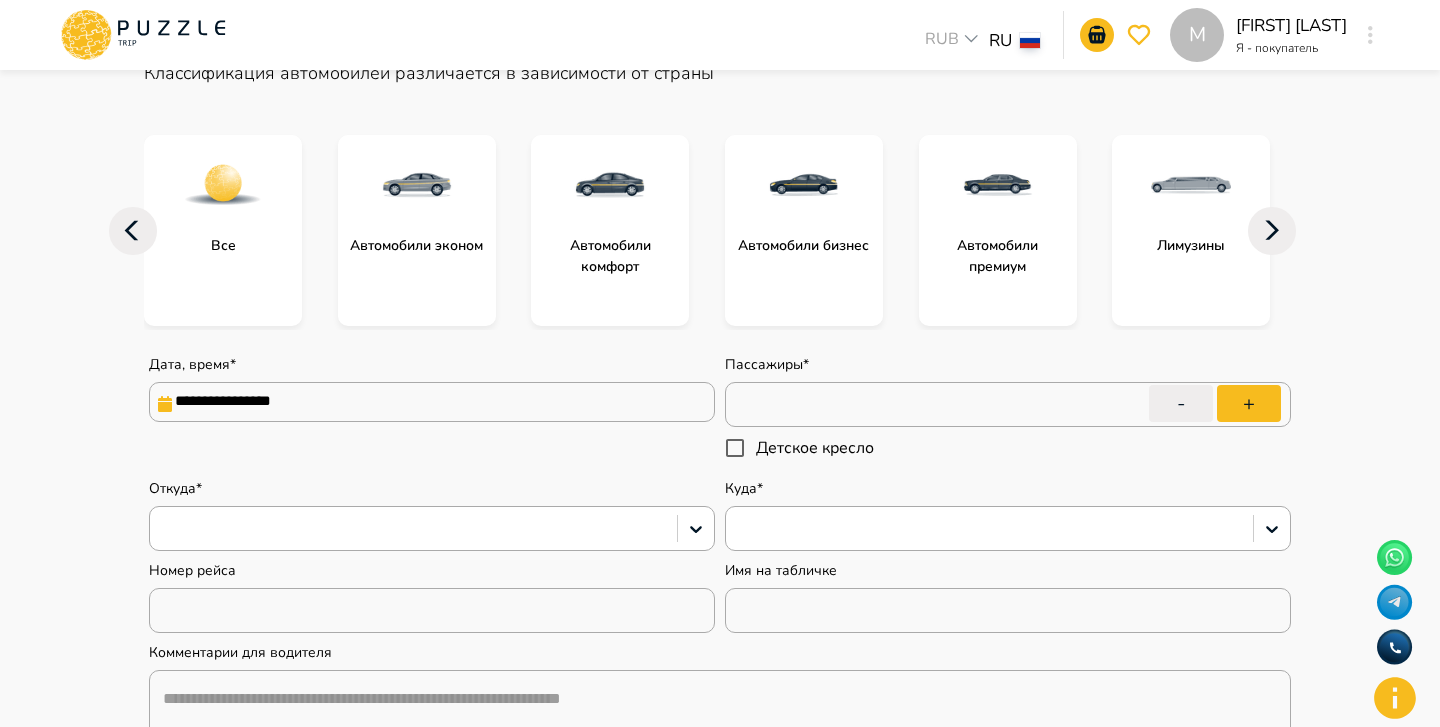 type on "*" 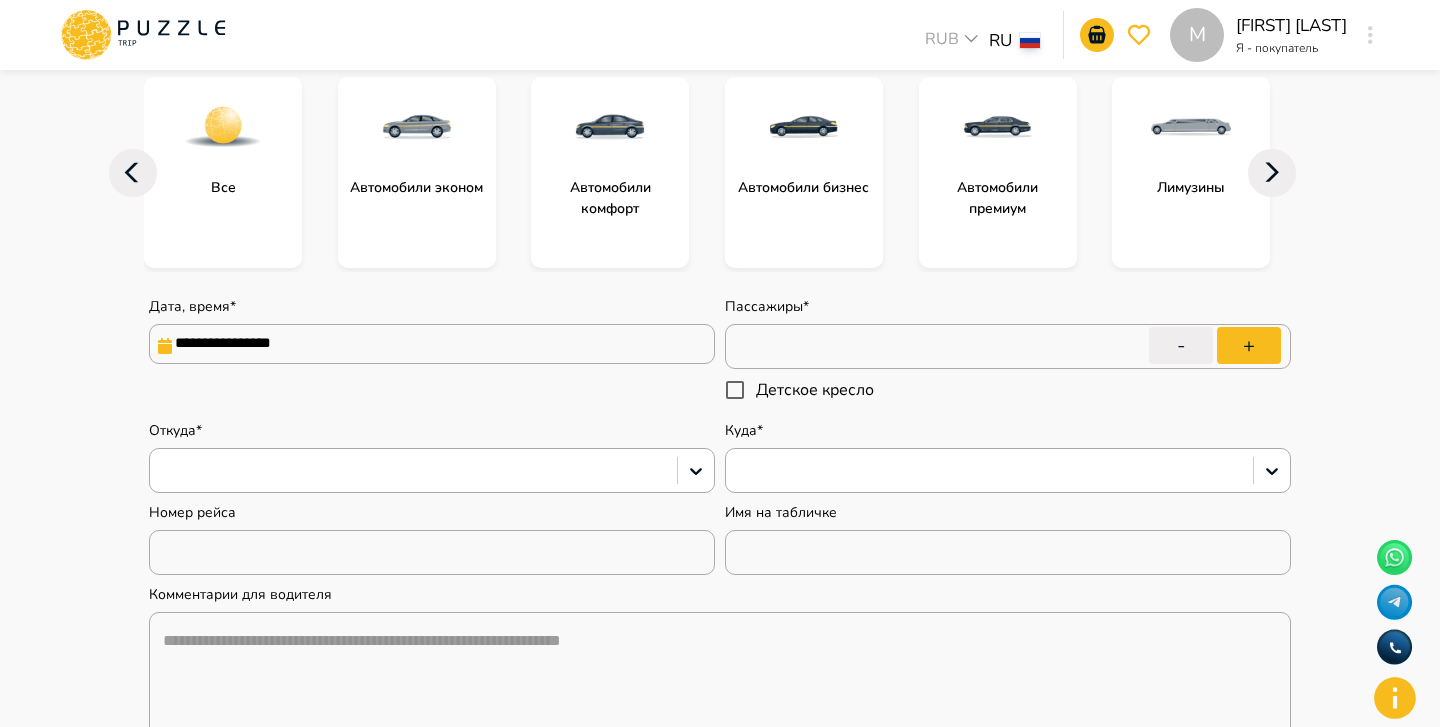 click on "**********" at bounding box center (432, 344) 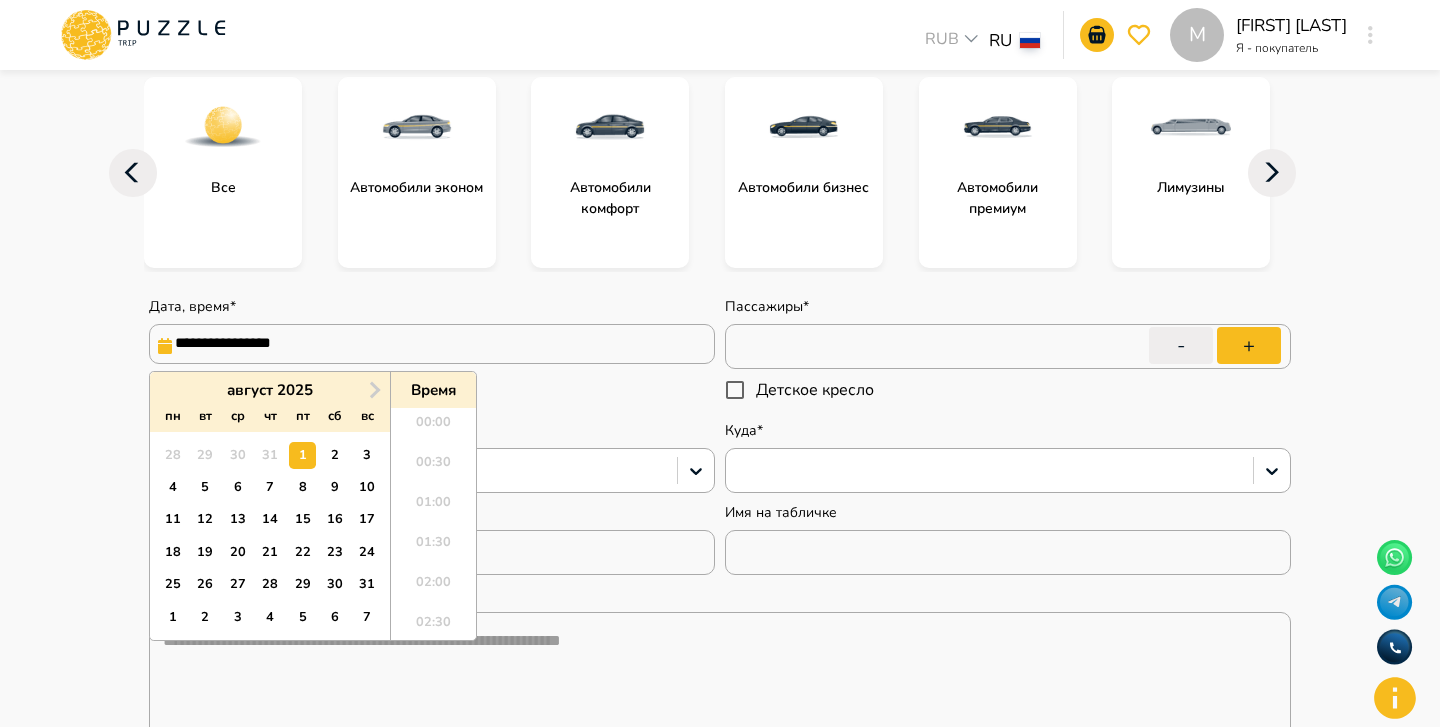 scroll, scrollTop: 1688, scrollLeft: 0, axis: vertical 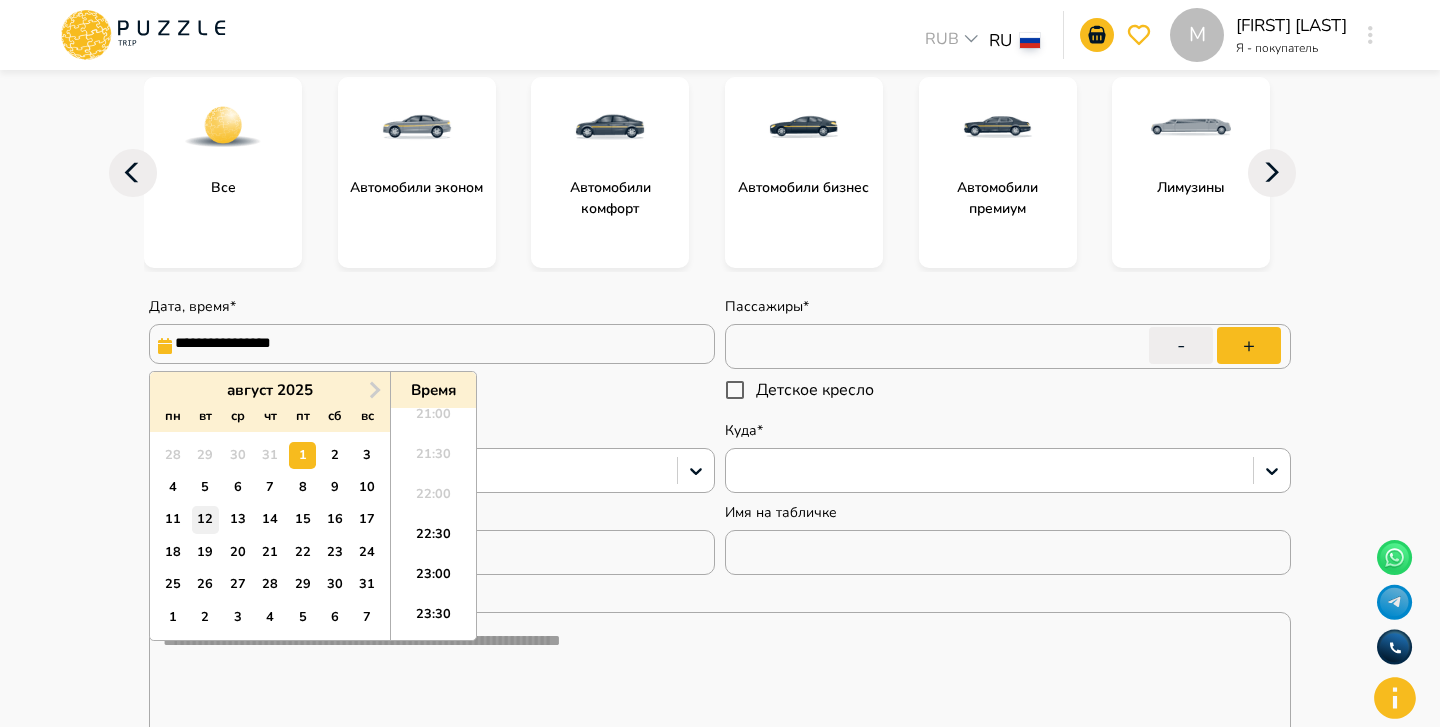 click on "12" at bounding box center [205, 519] 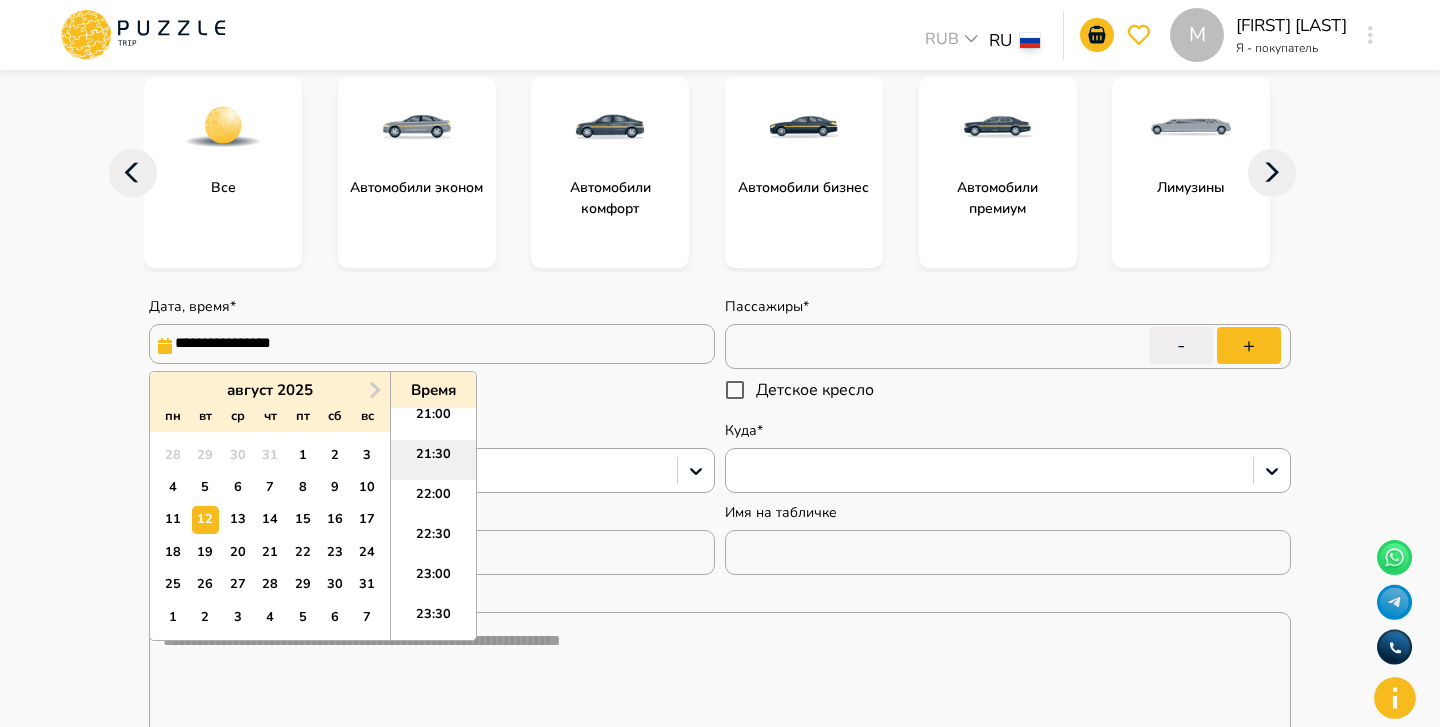type on "*" 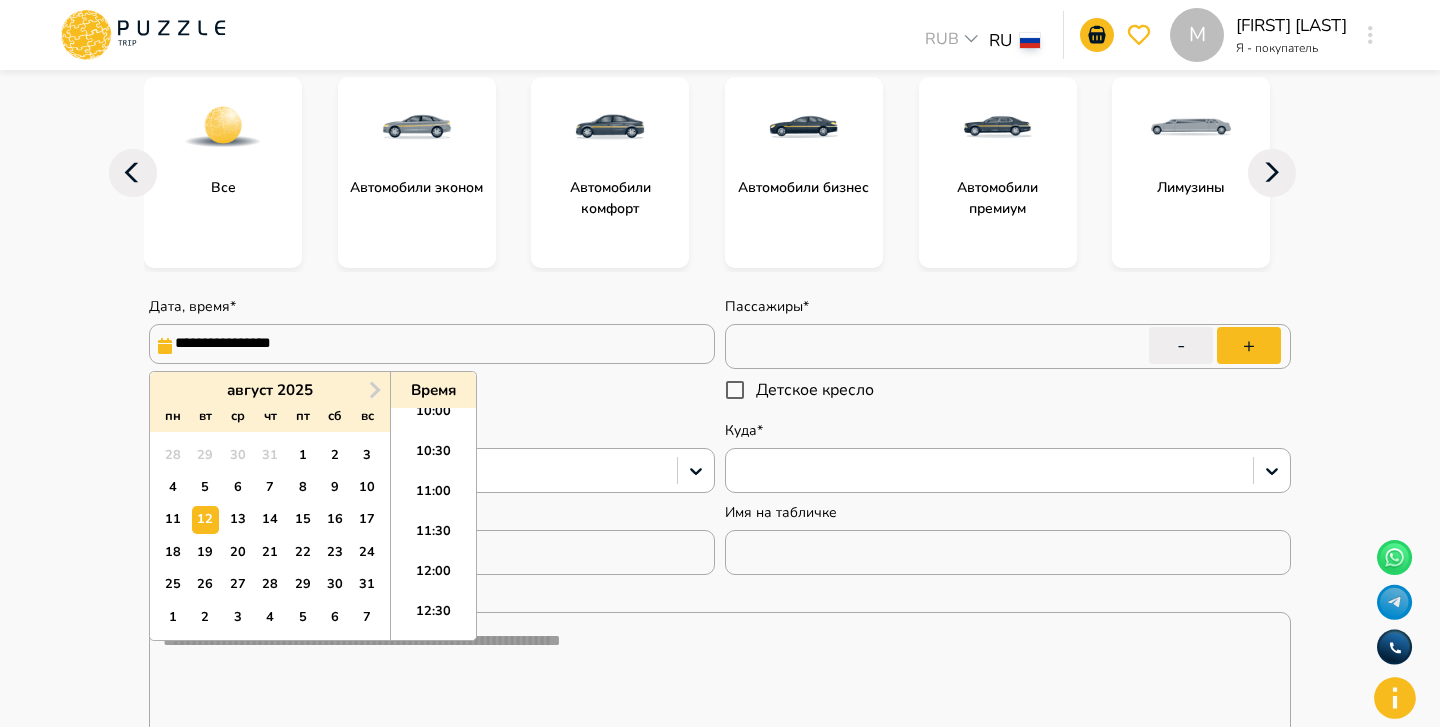 scroll, scrollTop: 780, scrollLeft: 0, axis: vertical 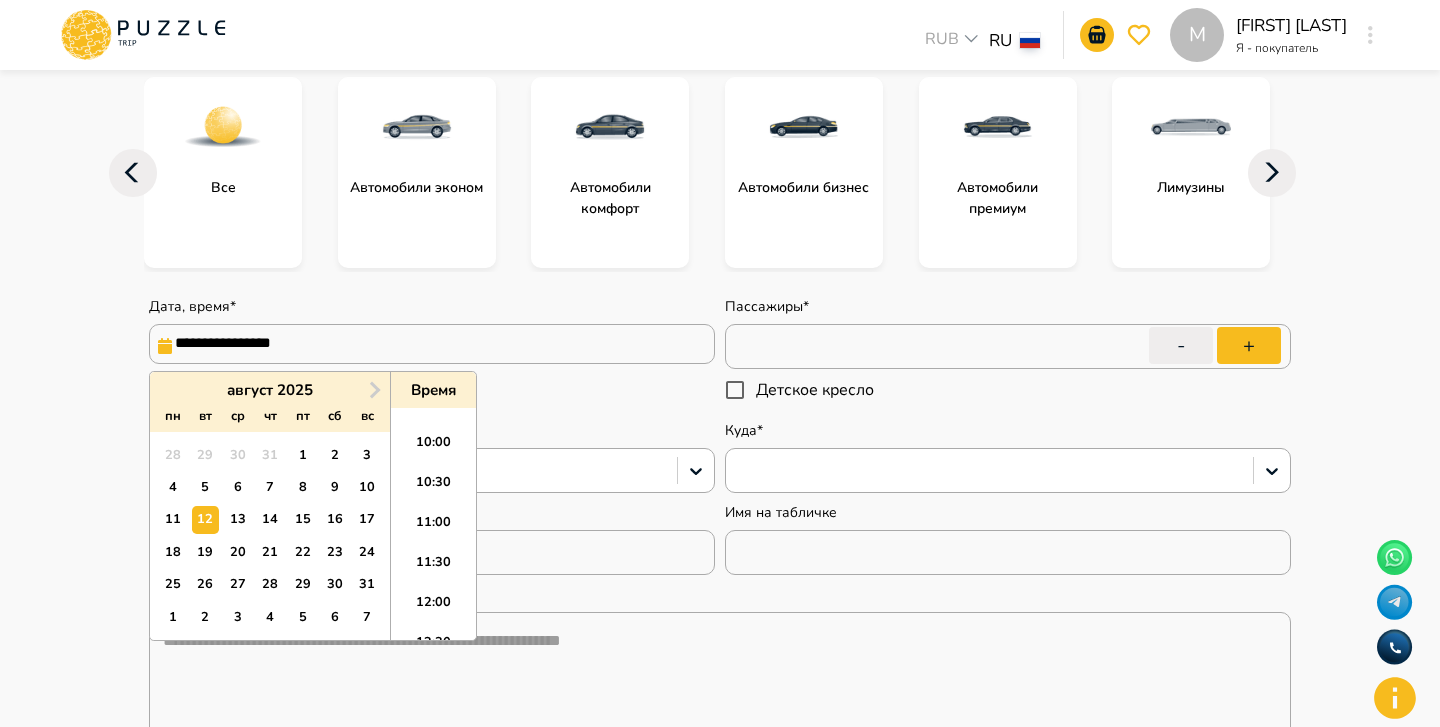 click on "11:00" at bounding box center (433, 528) 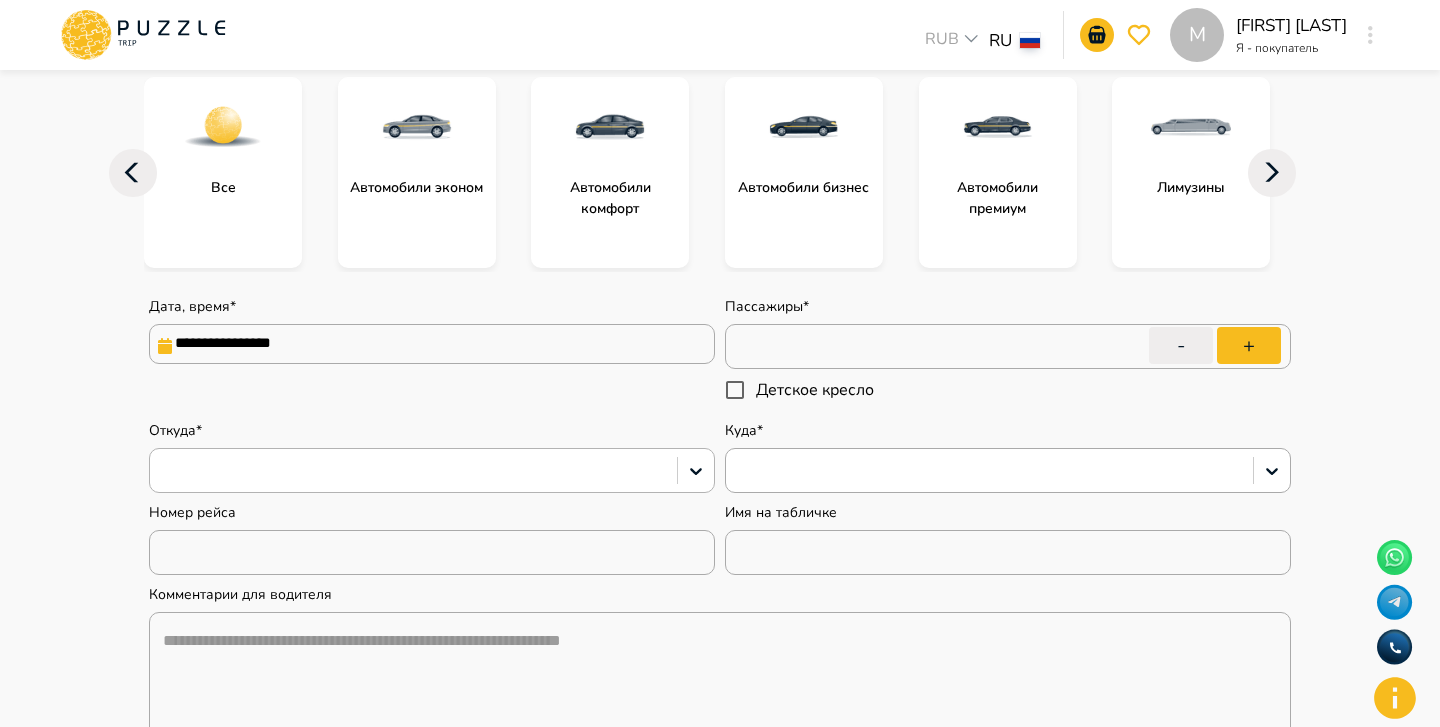 click at bounding box center [413, 471] 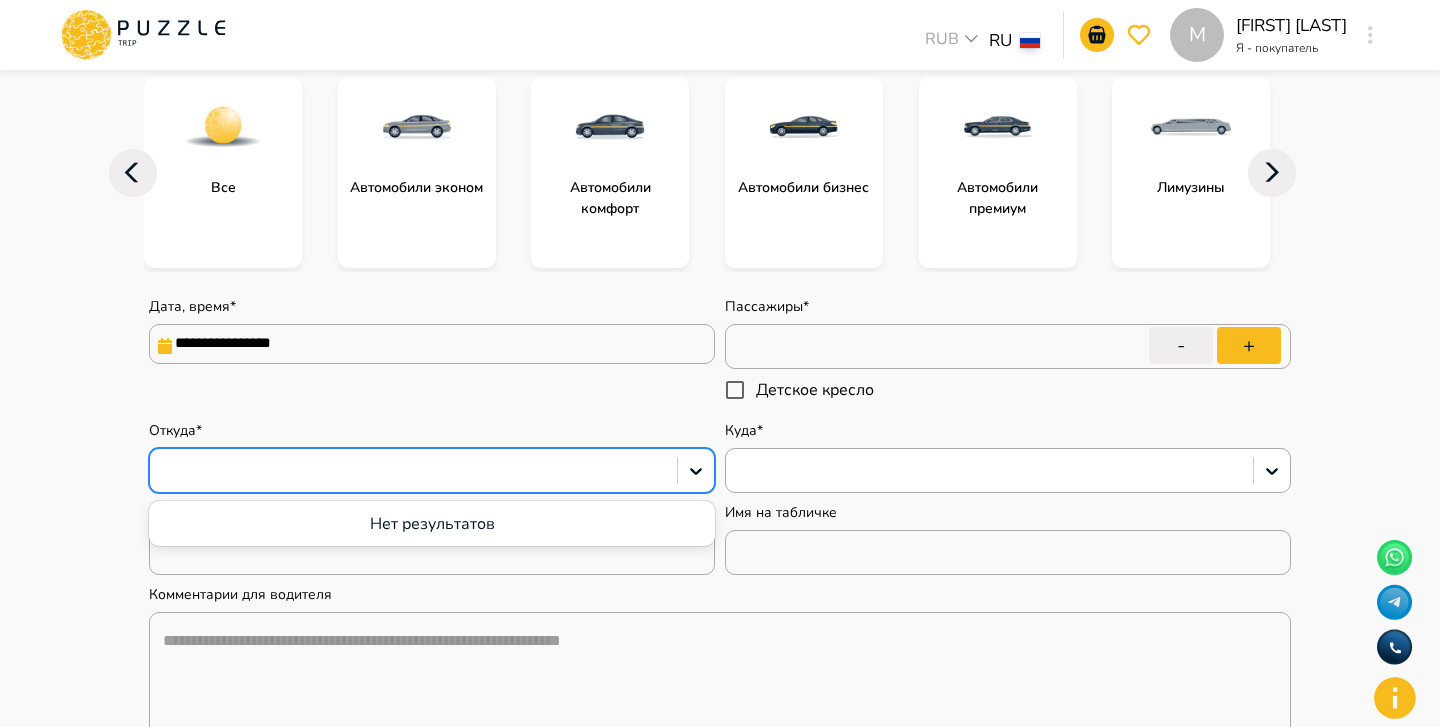 type on "*" 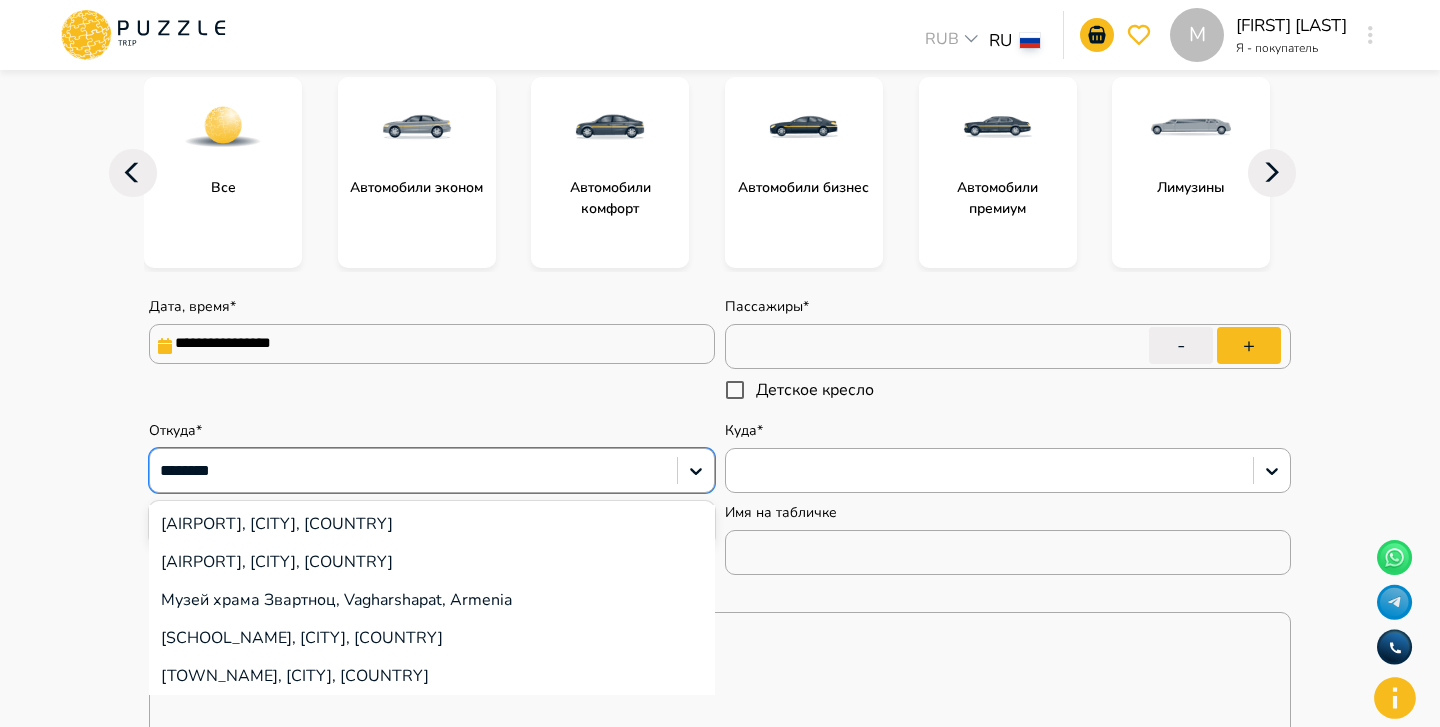 type on "********" 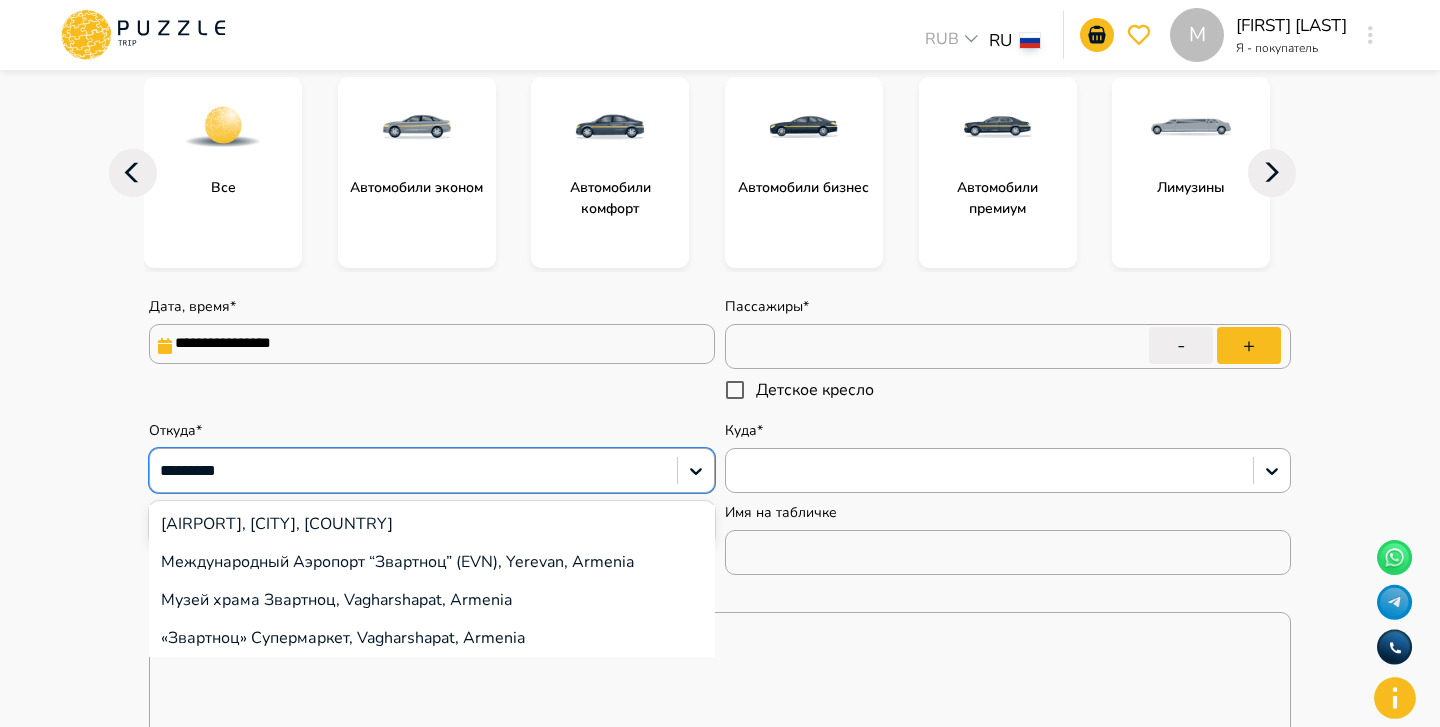 click on "Международный Аэропорт “Звартноц” (EVN), Yerevan, Armenia" at bounding box center [432, 562] 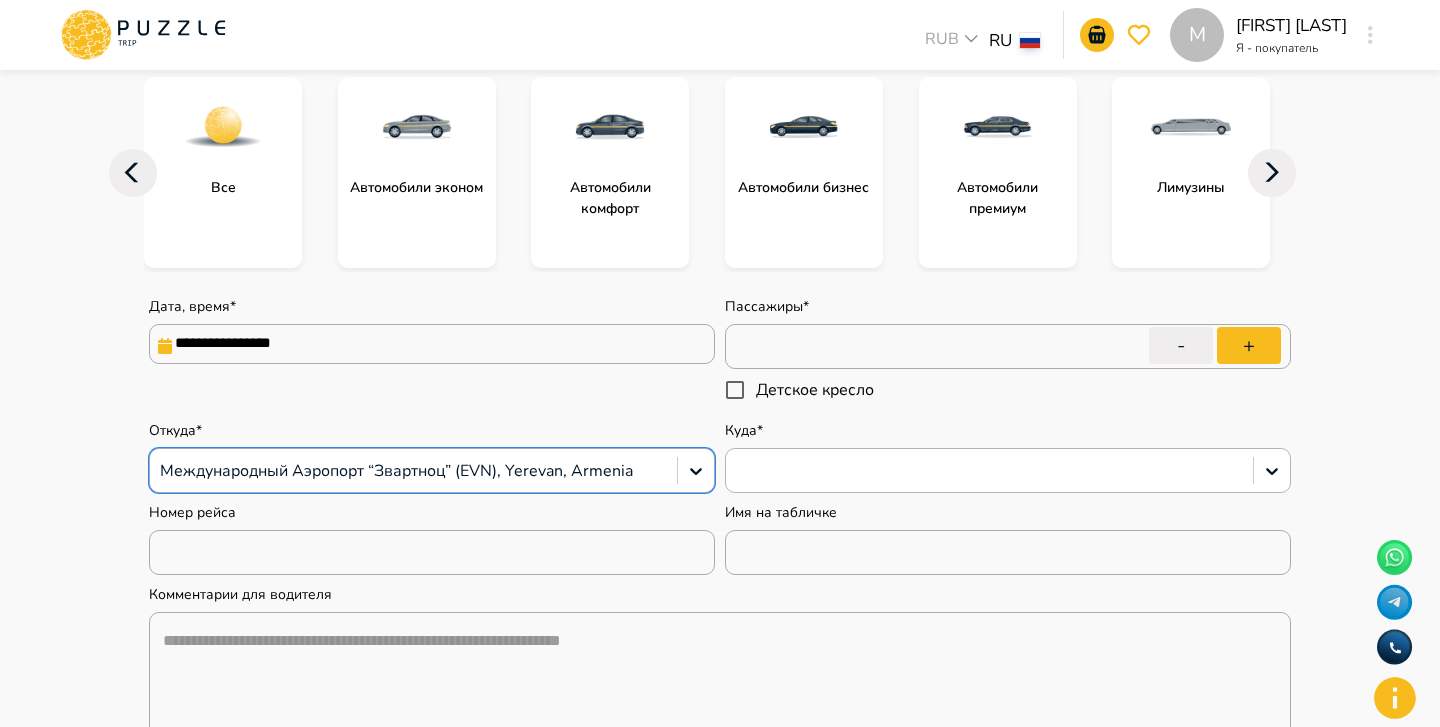 click at bounding box center (989, 471) 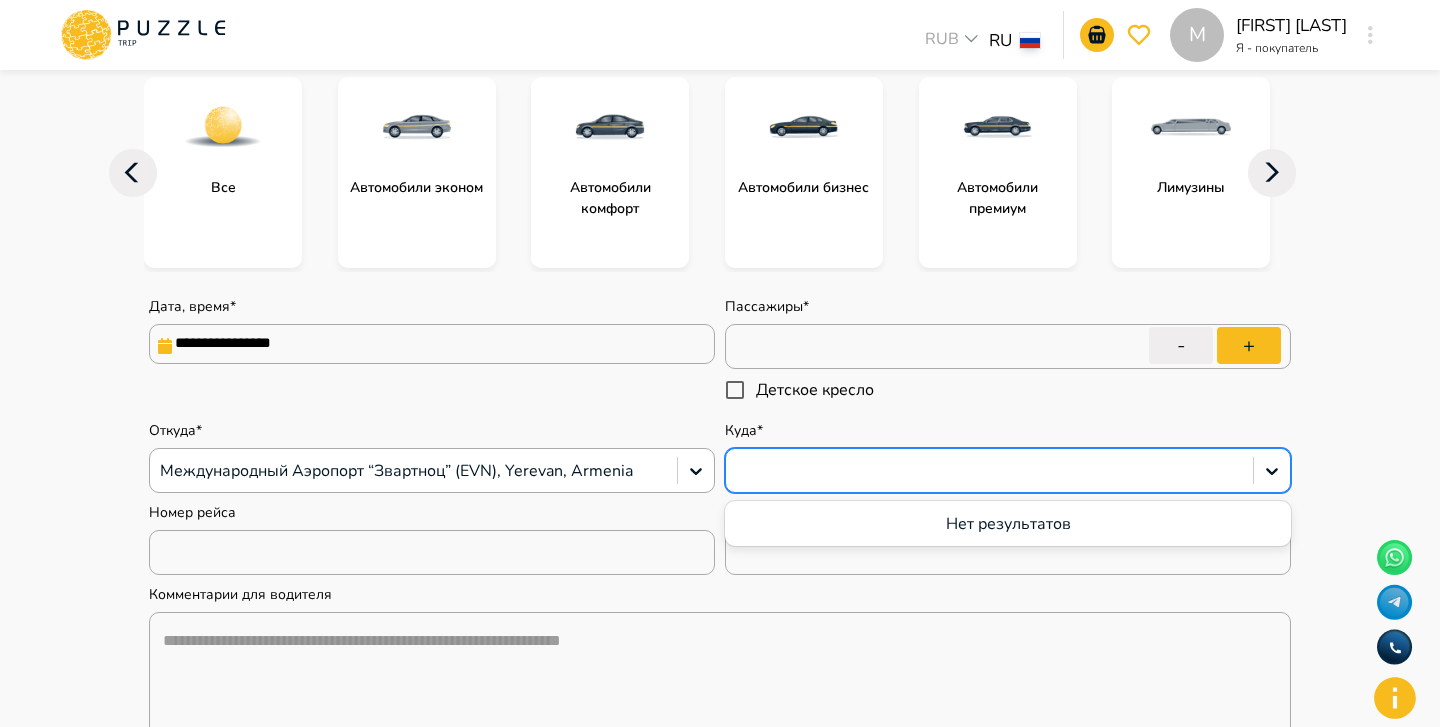 type on "*" 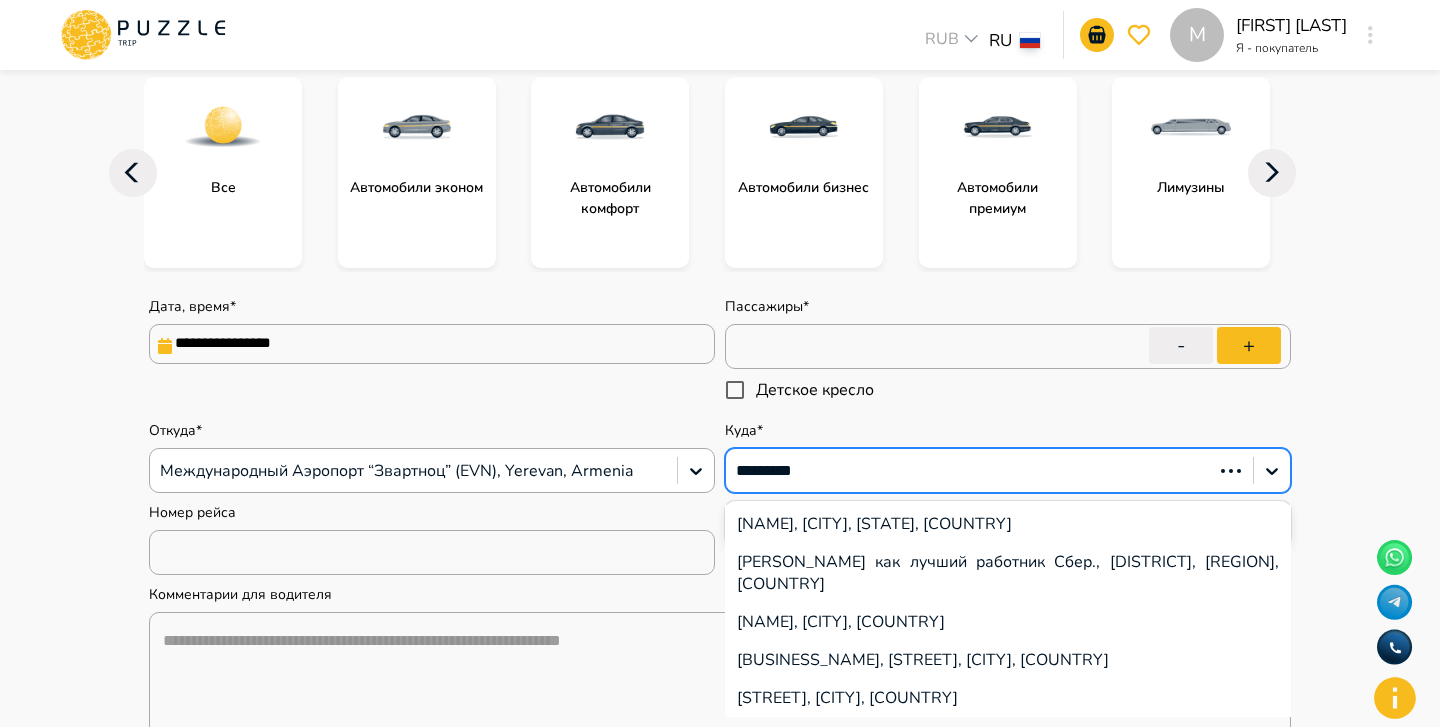 type on "**********" 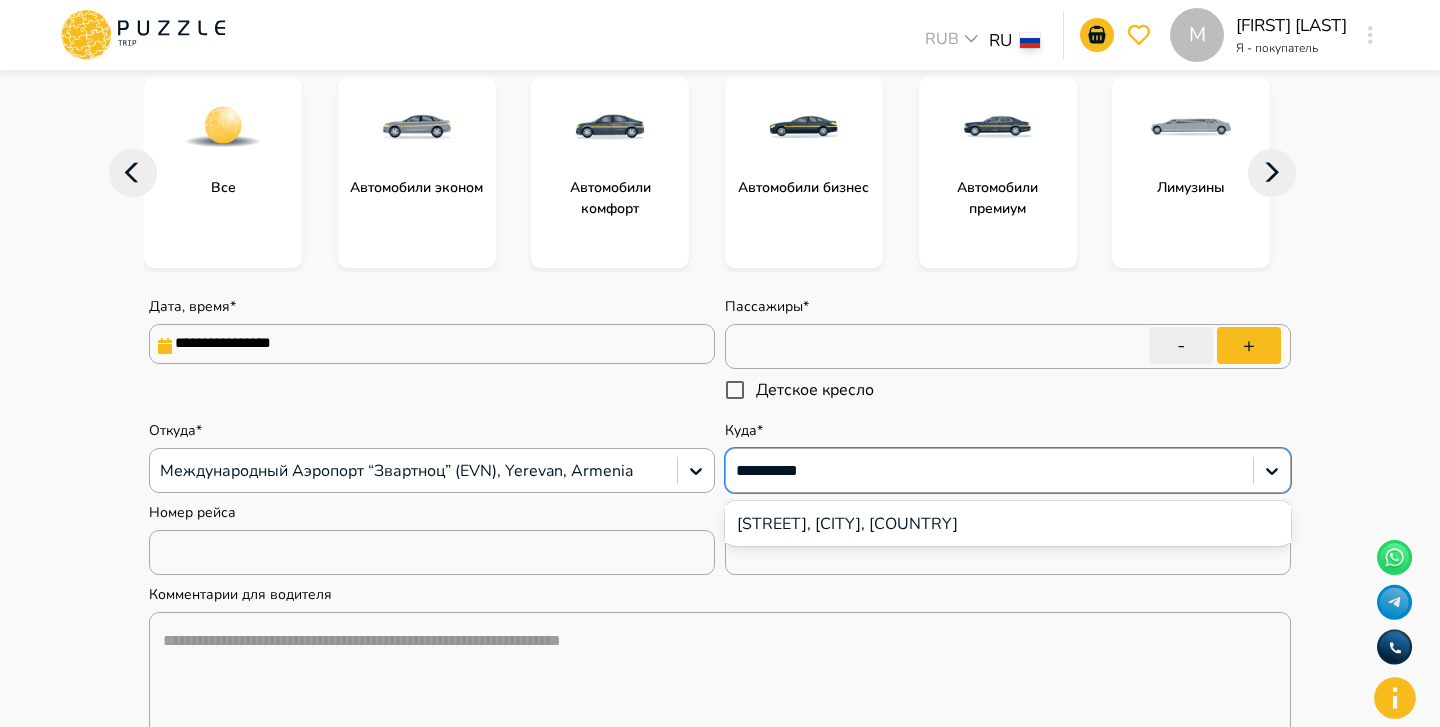 click on "[STREET], [CITY], [COUNTRY]" at bounding box center (1008, 524) 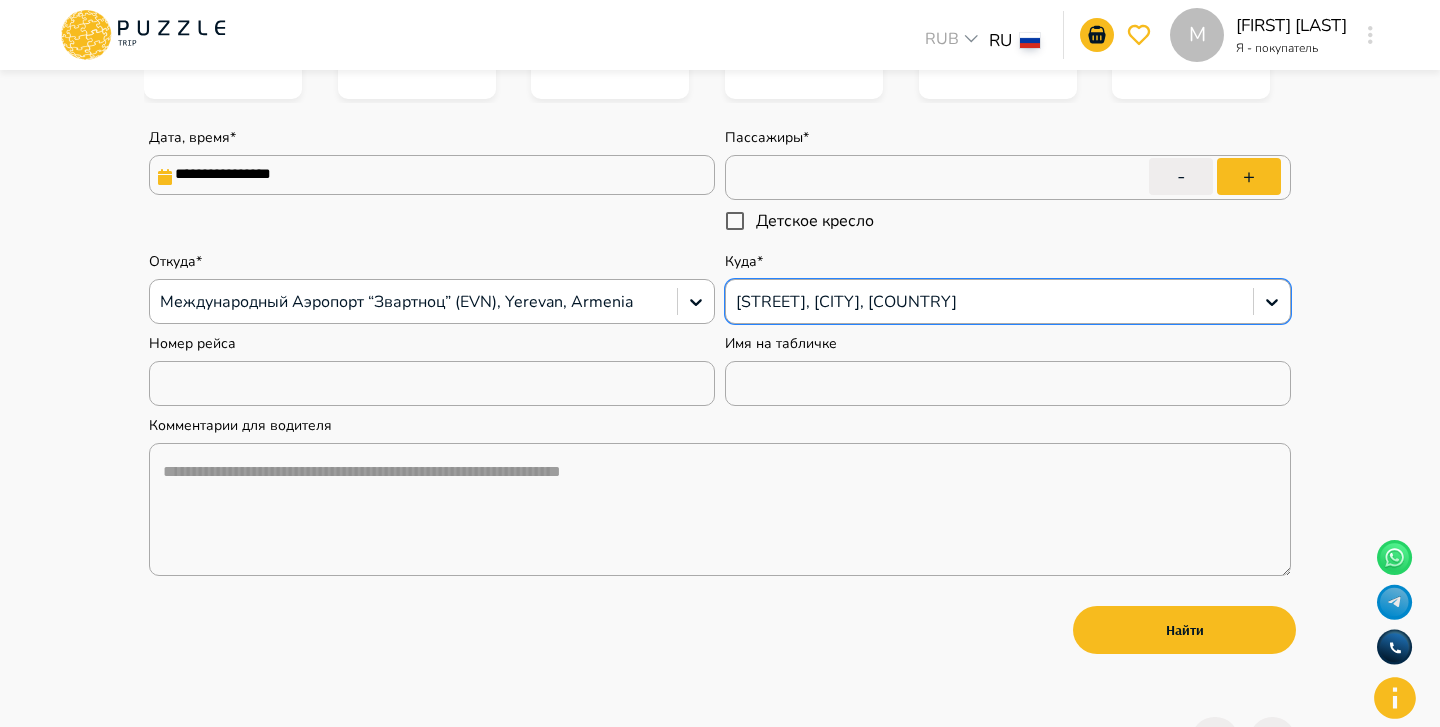 scroll, scrollTop: 498, scrollLeft: 0, axis: vertical 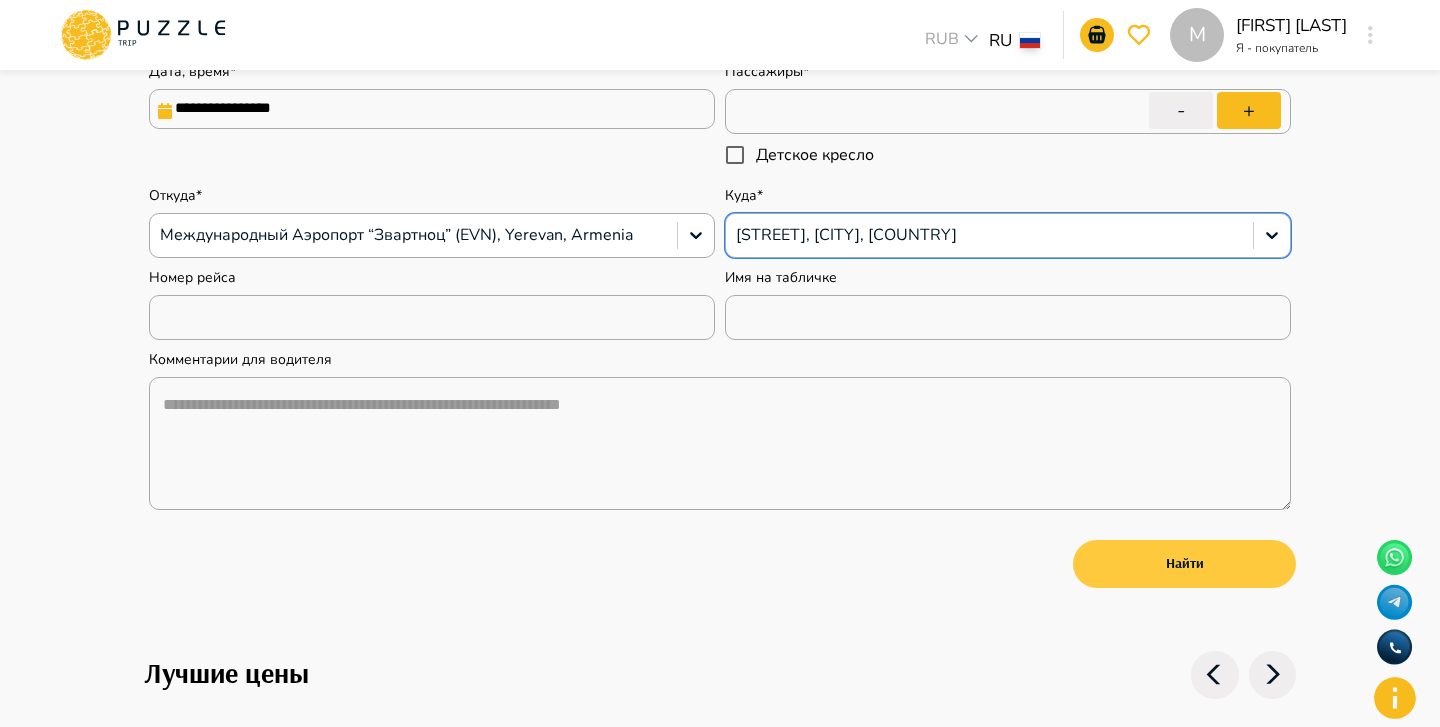 click on "Найти" at bounding box center (1184, 564) 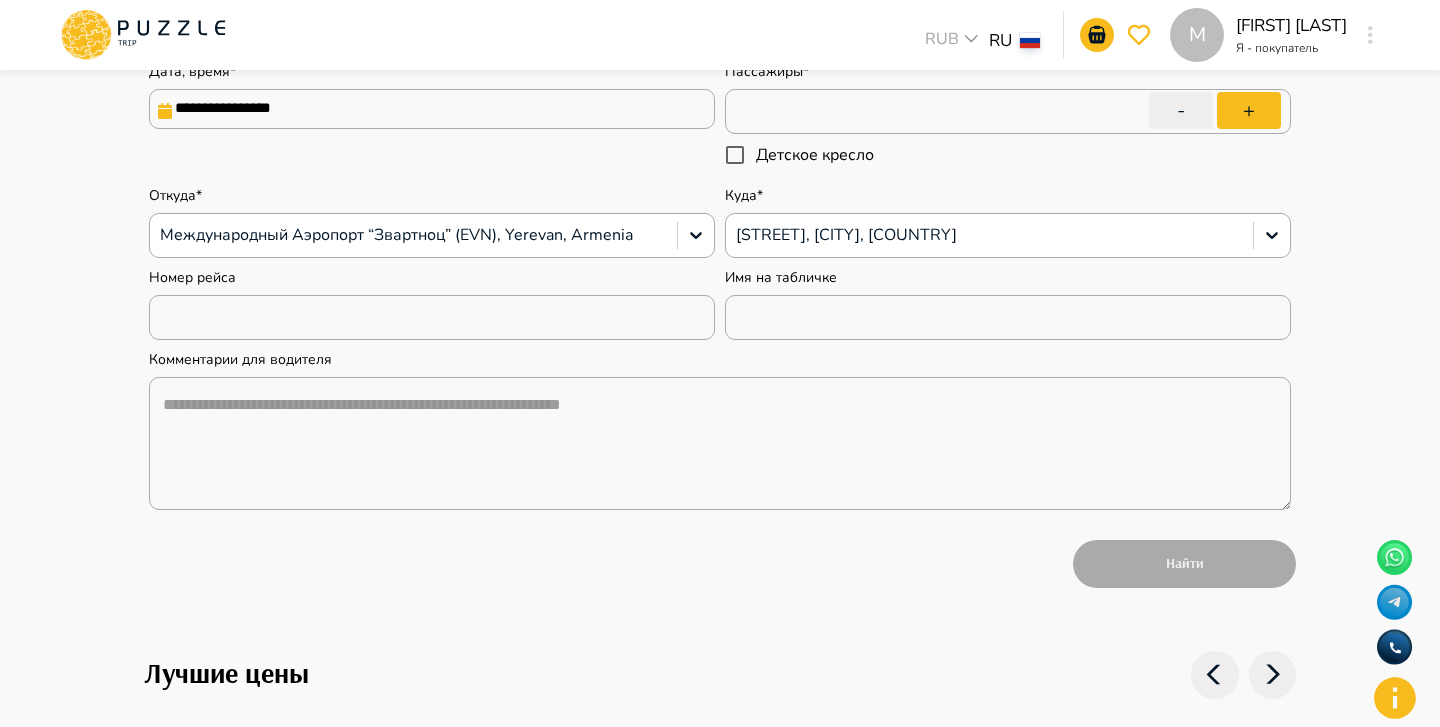 type on "*" 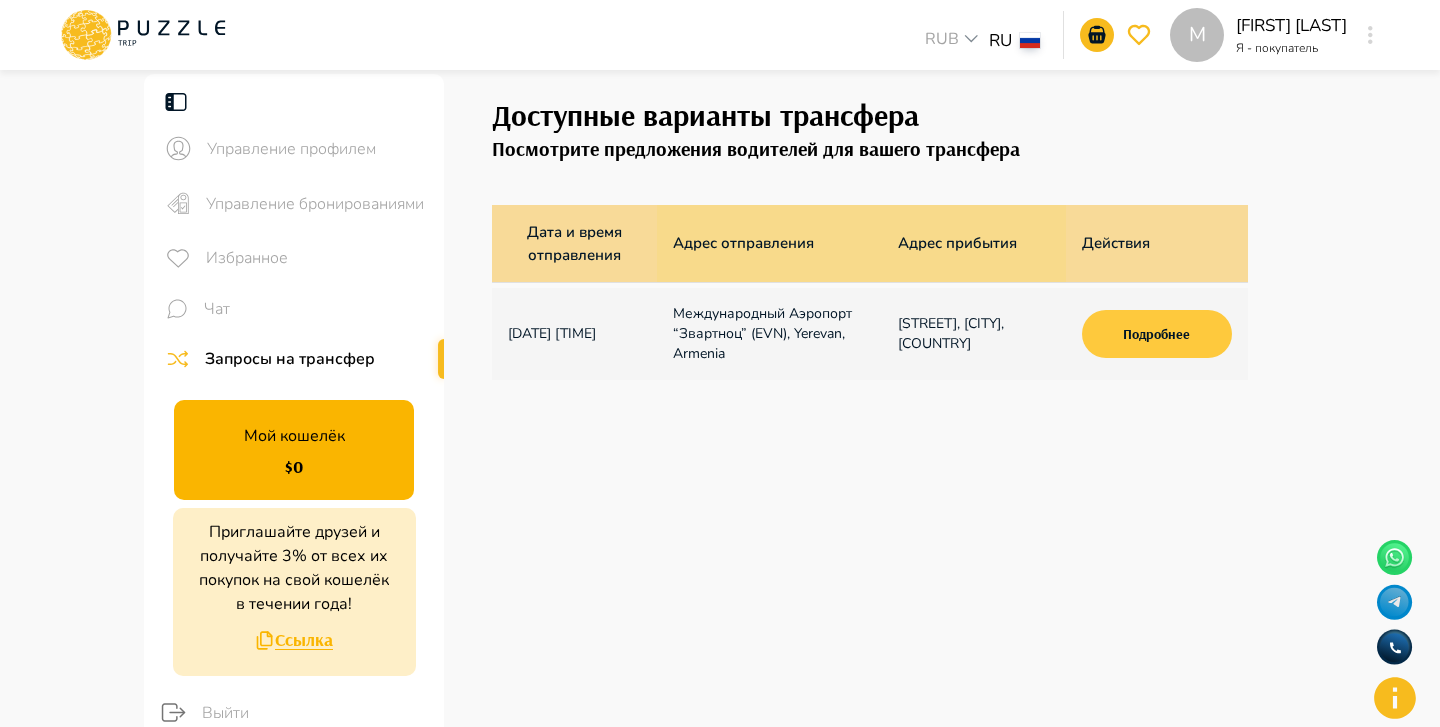 click on "Подробнее" at bounding box center (1157, 334) 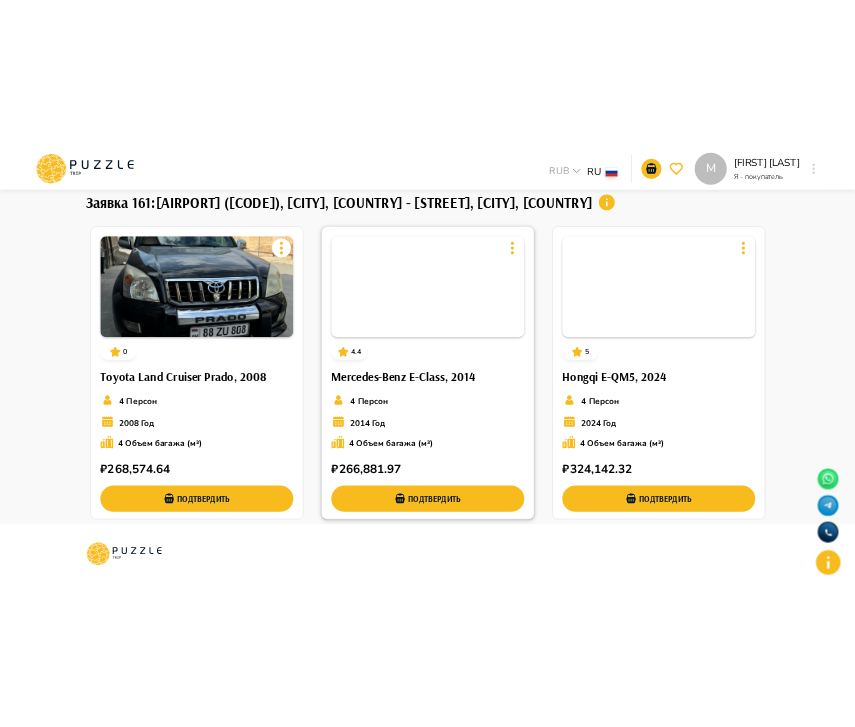 scroll, scrollTop: 0, scrollLeft: 0, axis: both 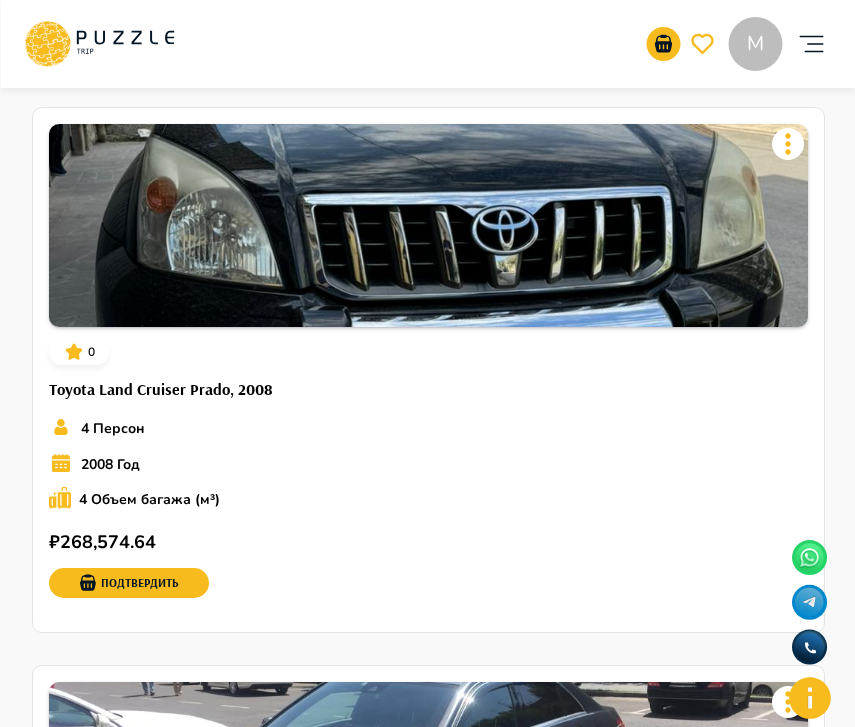 click on "Назад Отменить запрос Заявка   161 :  Международный Аэропорт “Звартноц” (EVN), Yerevan, Armenia - улица Карапет Улнеци, Yerevan, Armenia 0 Toyota Land Cruiser Prado, 2008 4 Персон 2008 Год 4 Объем багажа (м³)   ₽ 268,574.64 Подтвердить 4.4 Mercedes-Benz E-Class, 2014 4 Персон 2014 Год 4 Объем багажа (м³)   ₽ 266,881.97 Подтвердить 5 Hongqi E-QM5, 2024 4 Персон 2024 Год 4 Объем багажа (м³)   ₽ 324,142.32 Подтвердить" at bounding box center (427, 865) 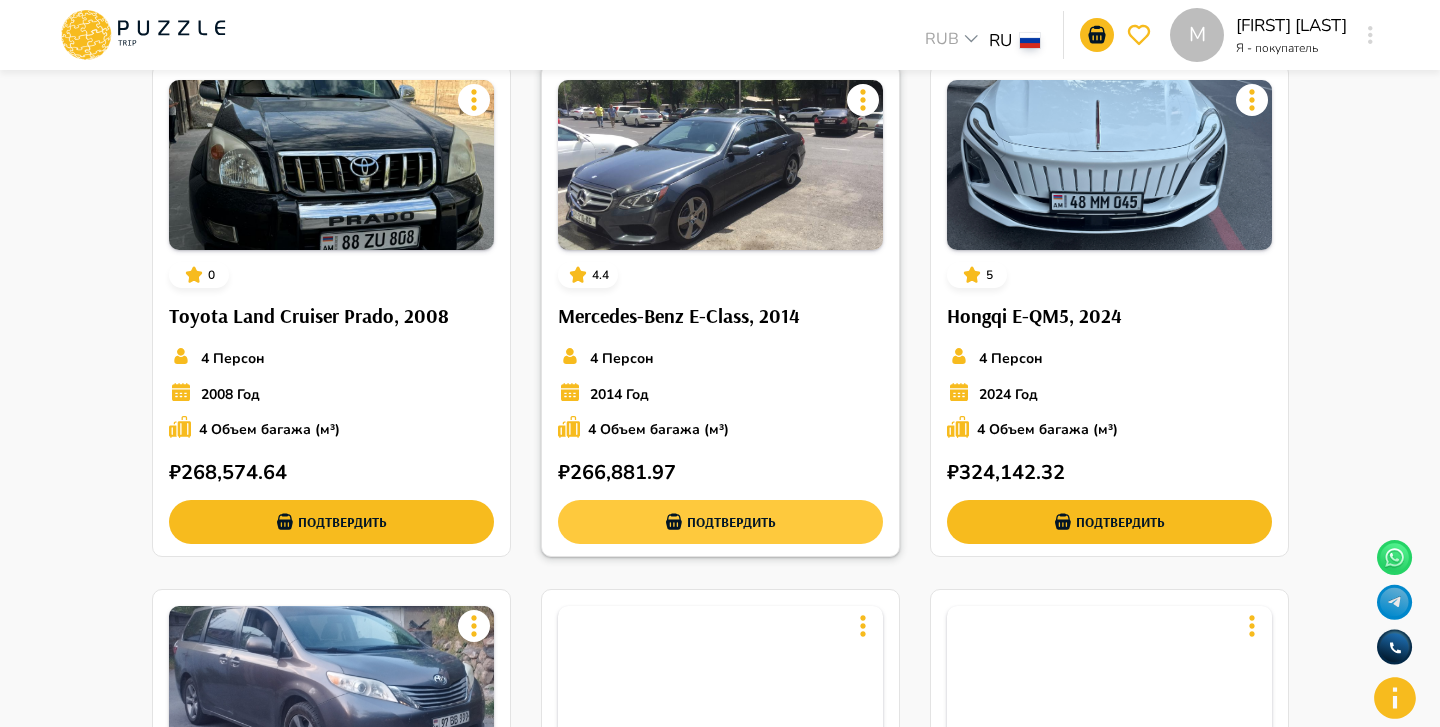 scroll, scrollTop: 0, scrollLeft: 0, axis: both 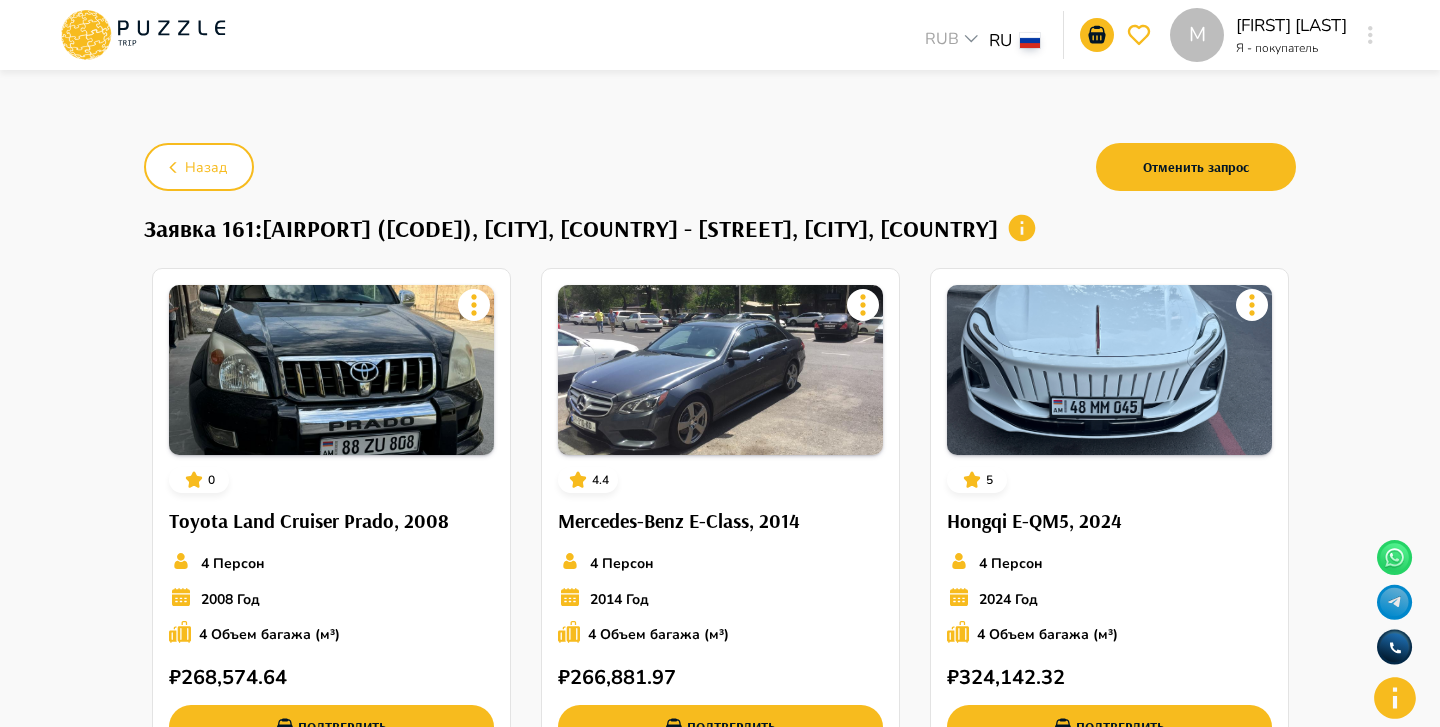 click 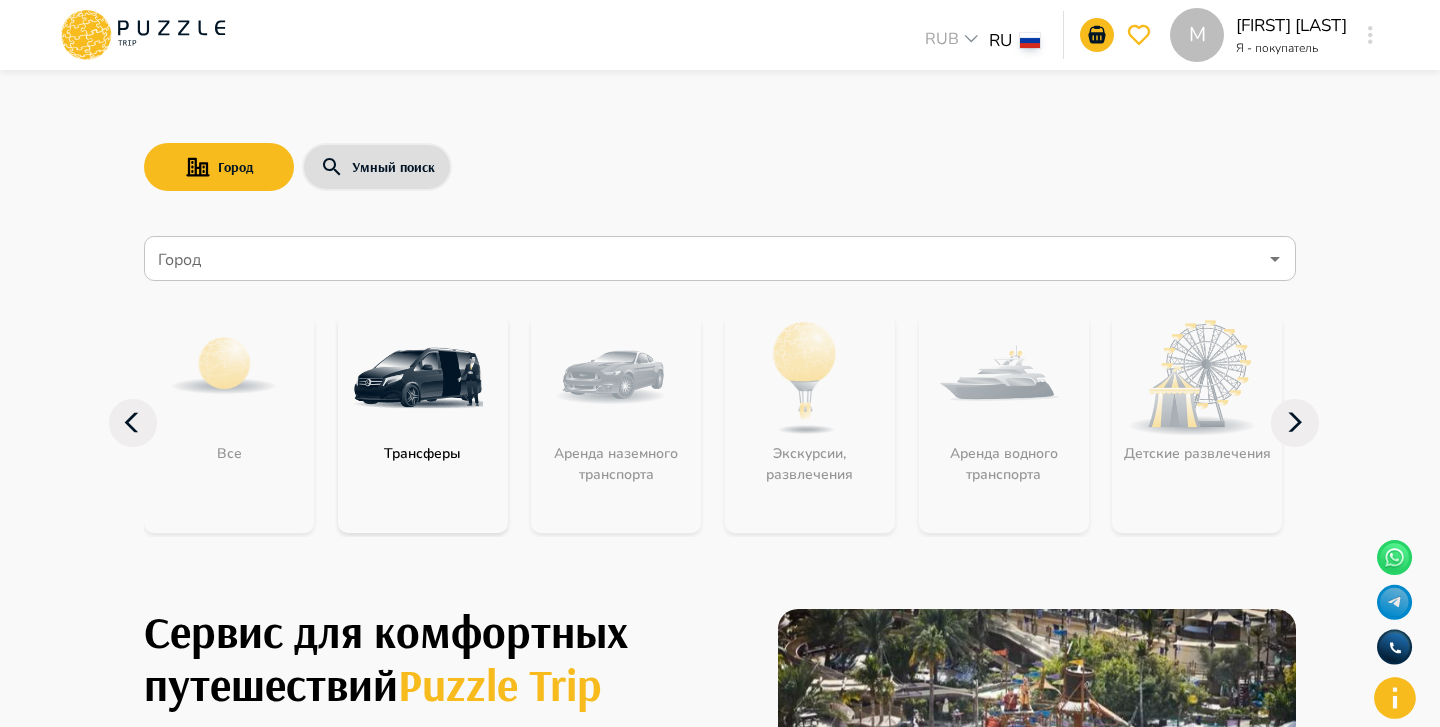 click at bounding box center (418, 378) 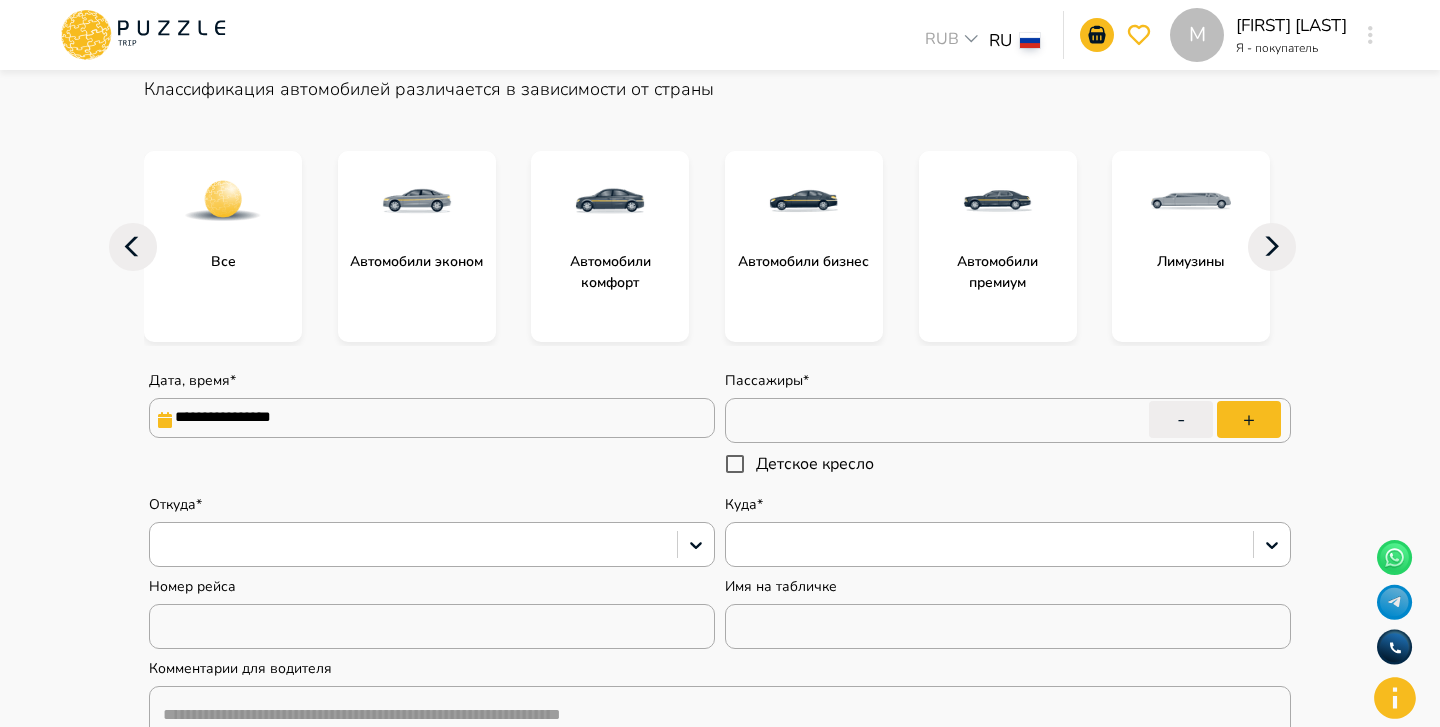 scroll, scrollTop: 202, scrollLeft: 0, axis: vertical 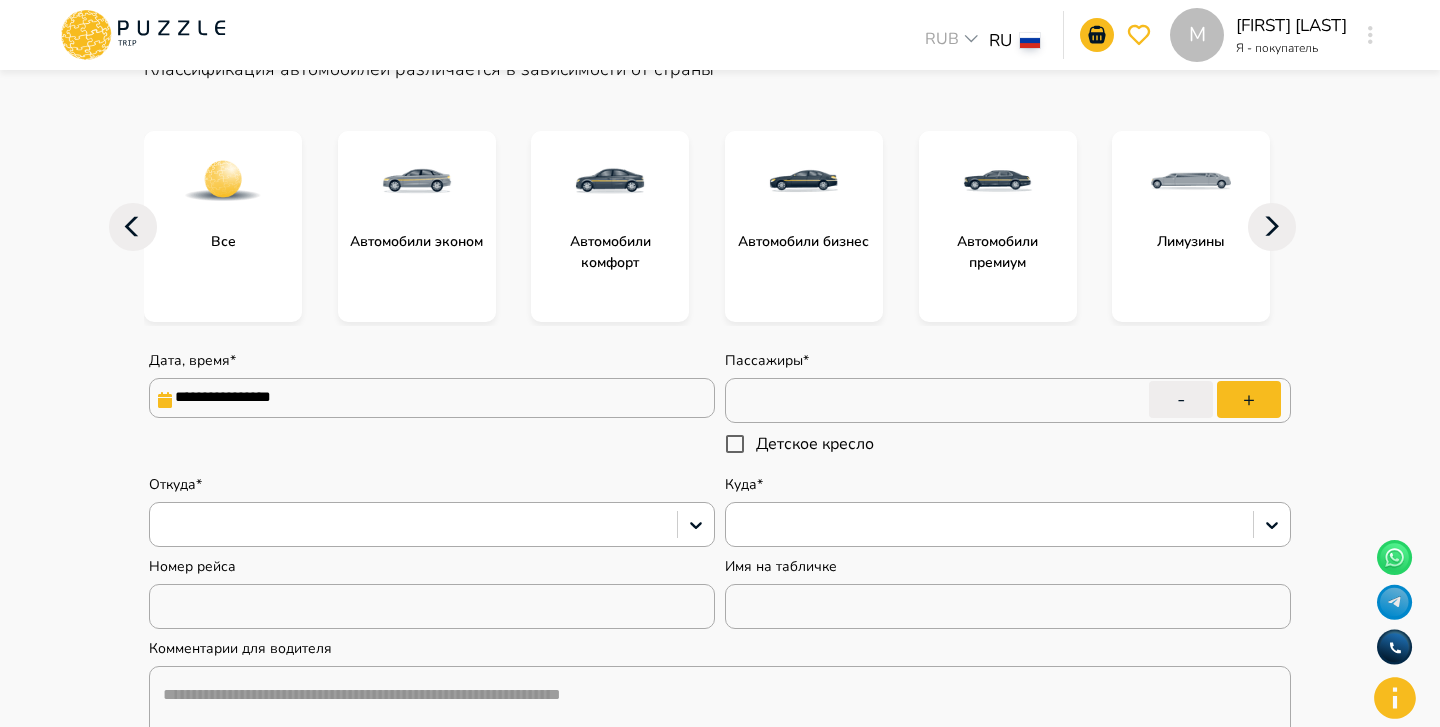 click on "**********" at bounding box center (432, 398) 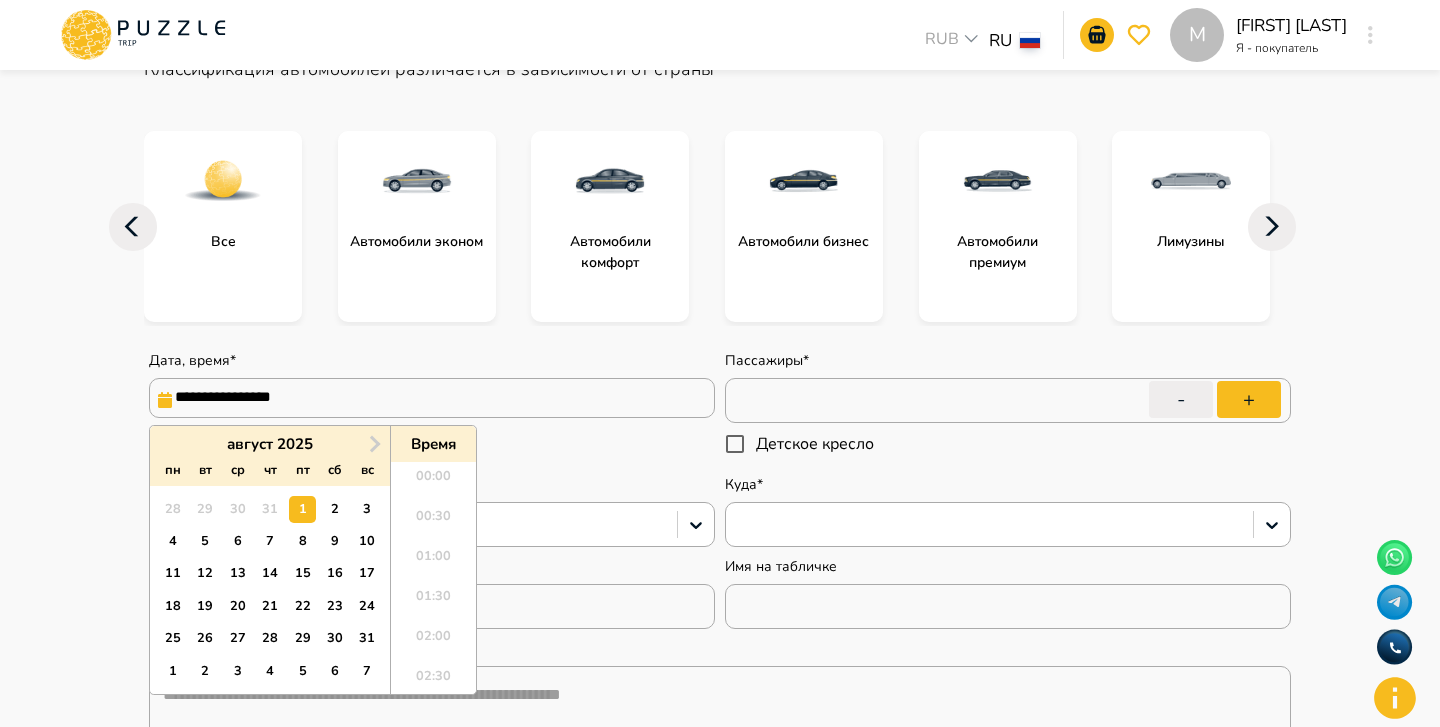 scroll, scrollTop: 1688, scrollLeft: 0, axis: vertical 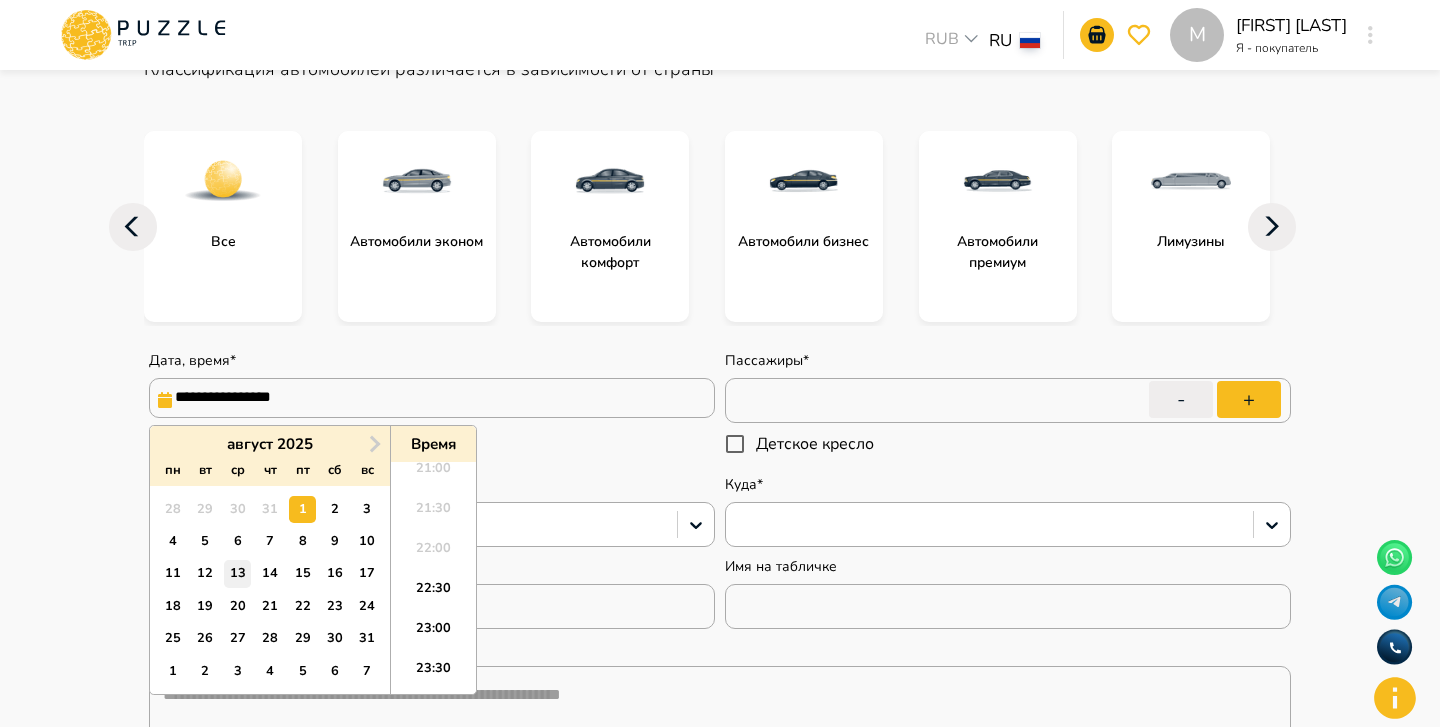 click on "13" at bounding box center [237, 573] 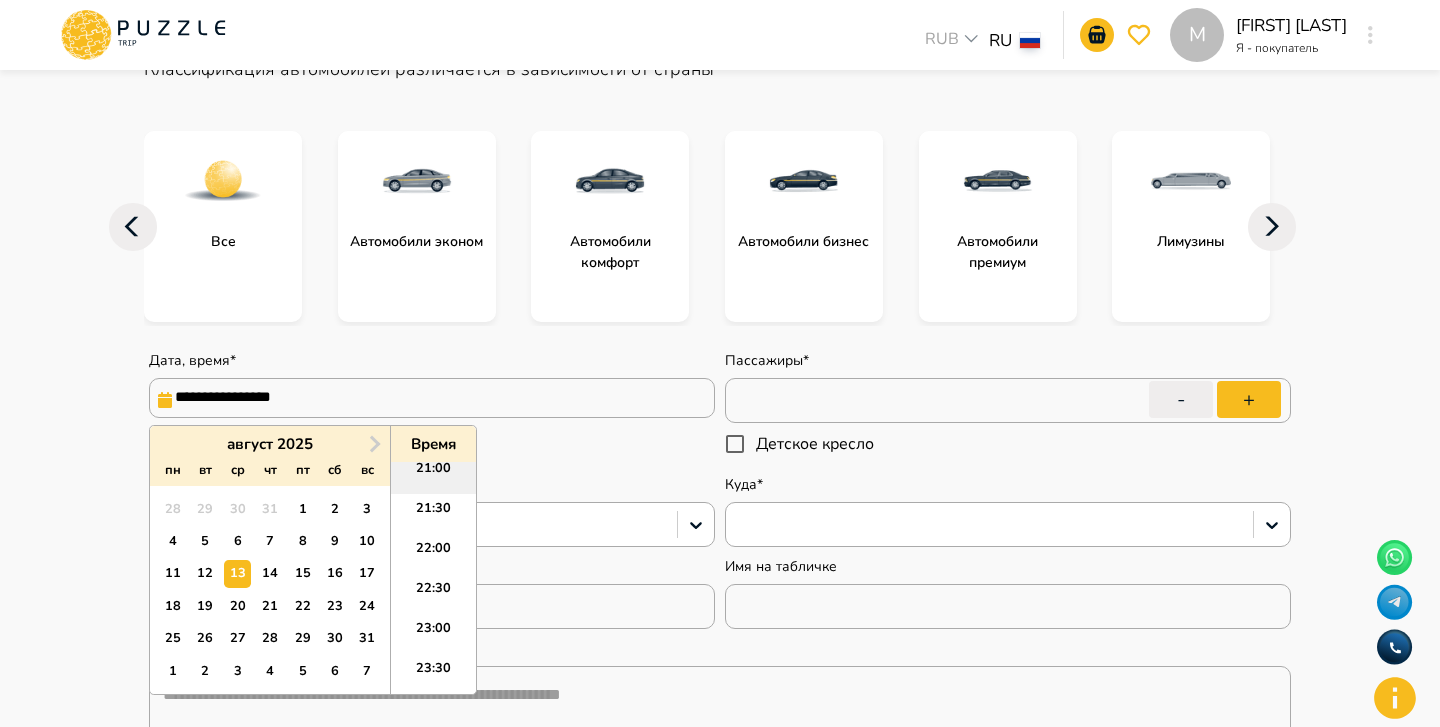 type on "*" 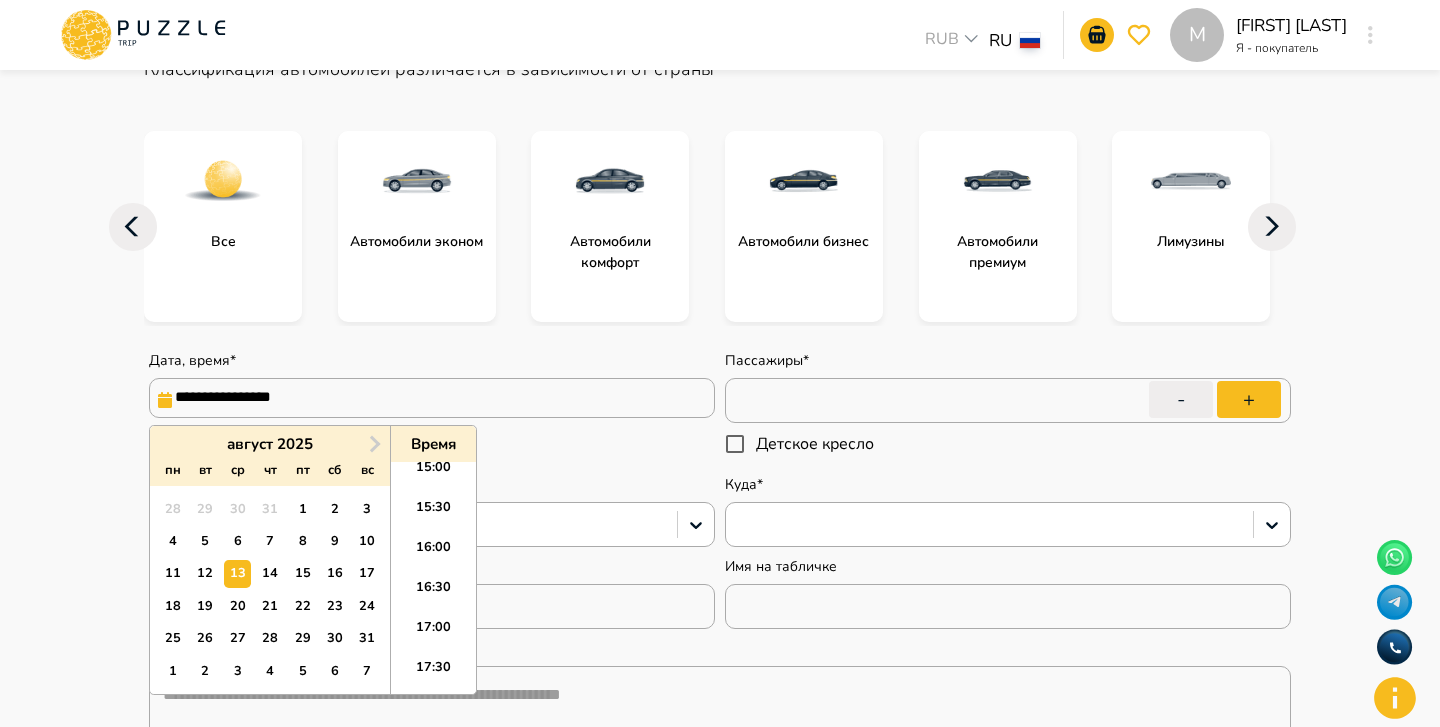 scroll, scrollTop: 1200, scrollLeft: 0, axis: vertical 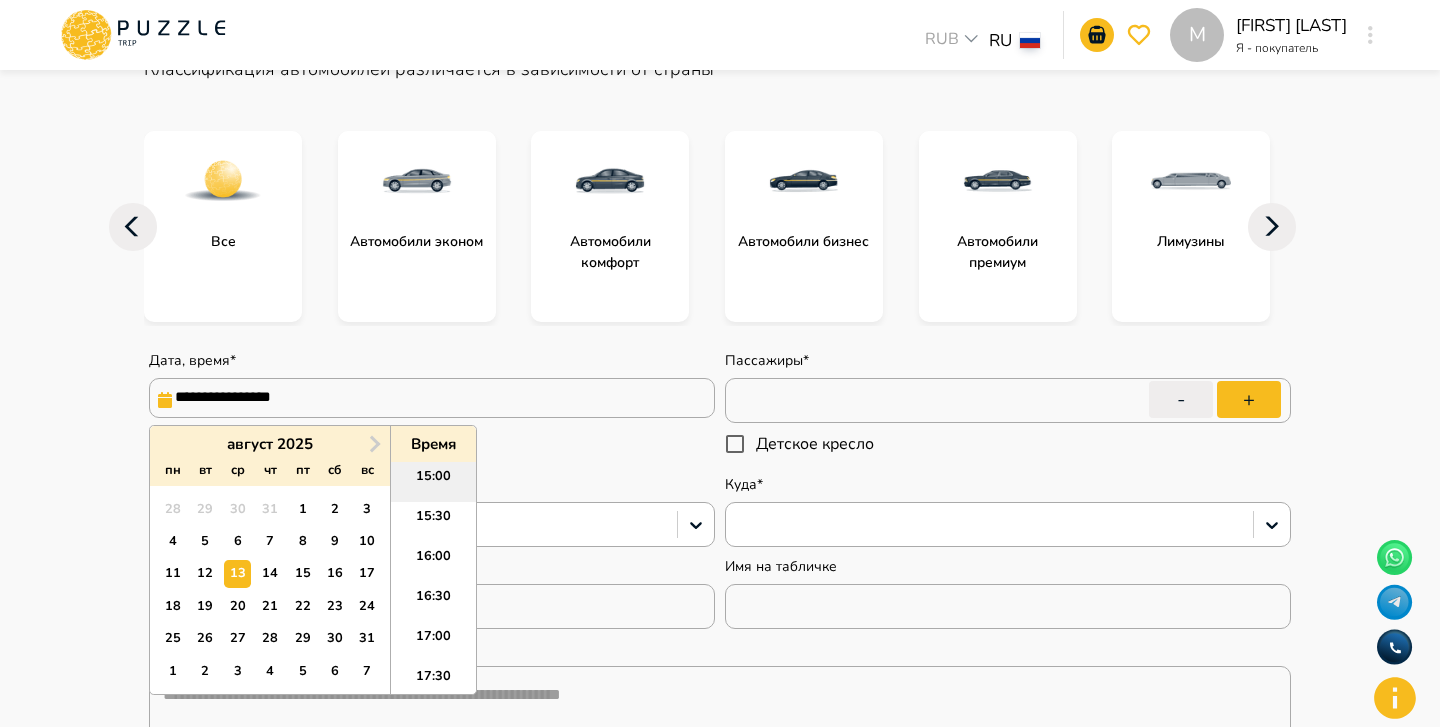 click on "15:00" at bounding box center [433, 482] 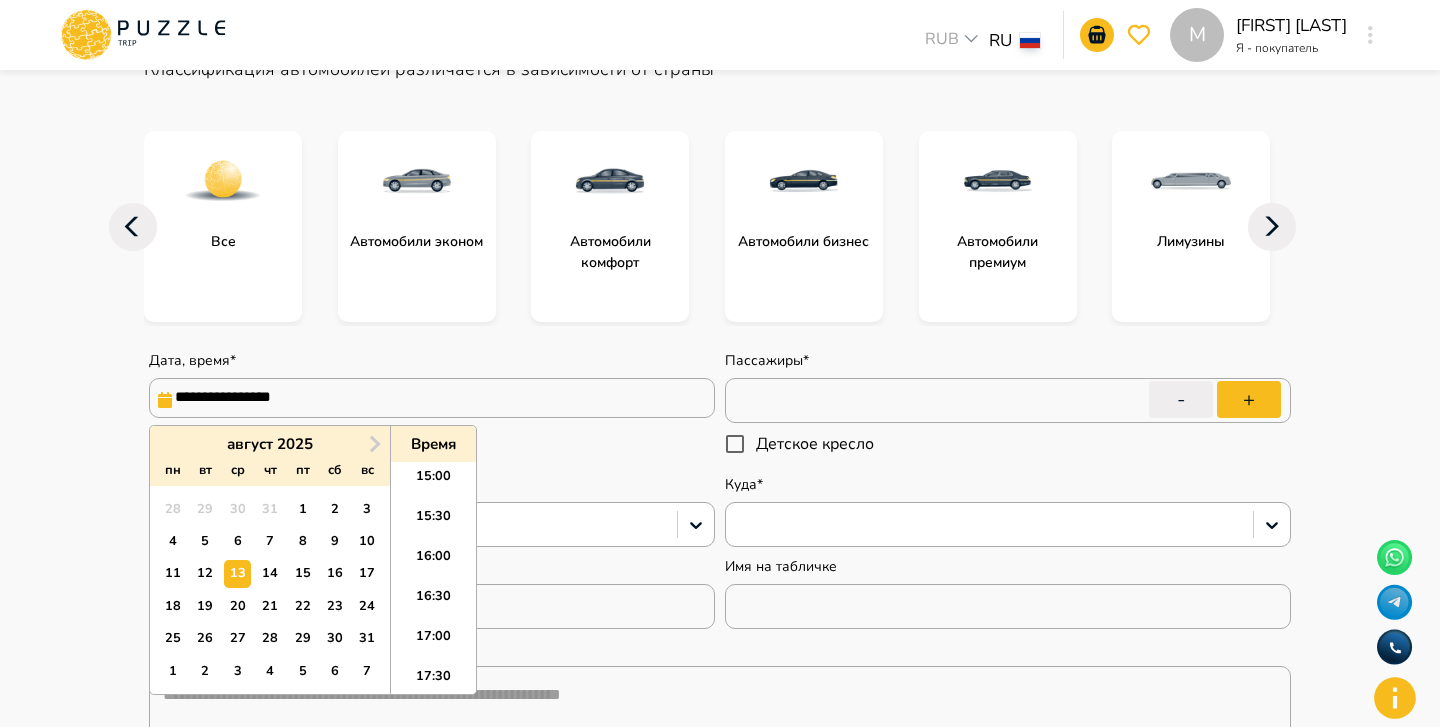 type on "**********" 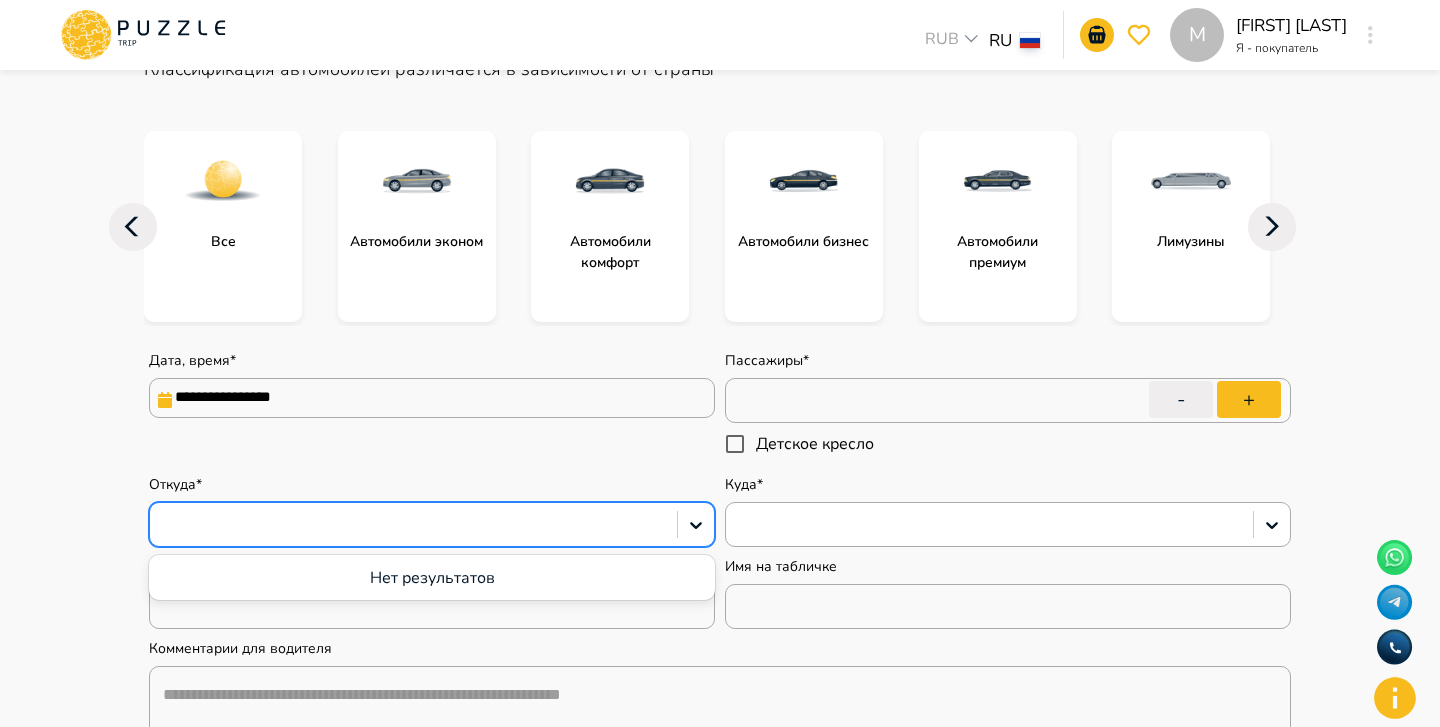 click at bounding box center (413, 525) 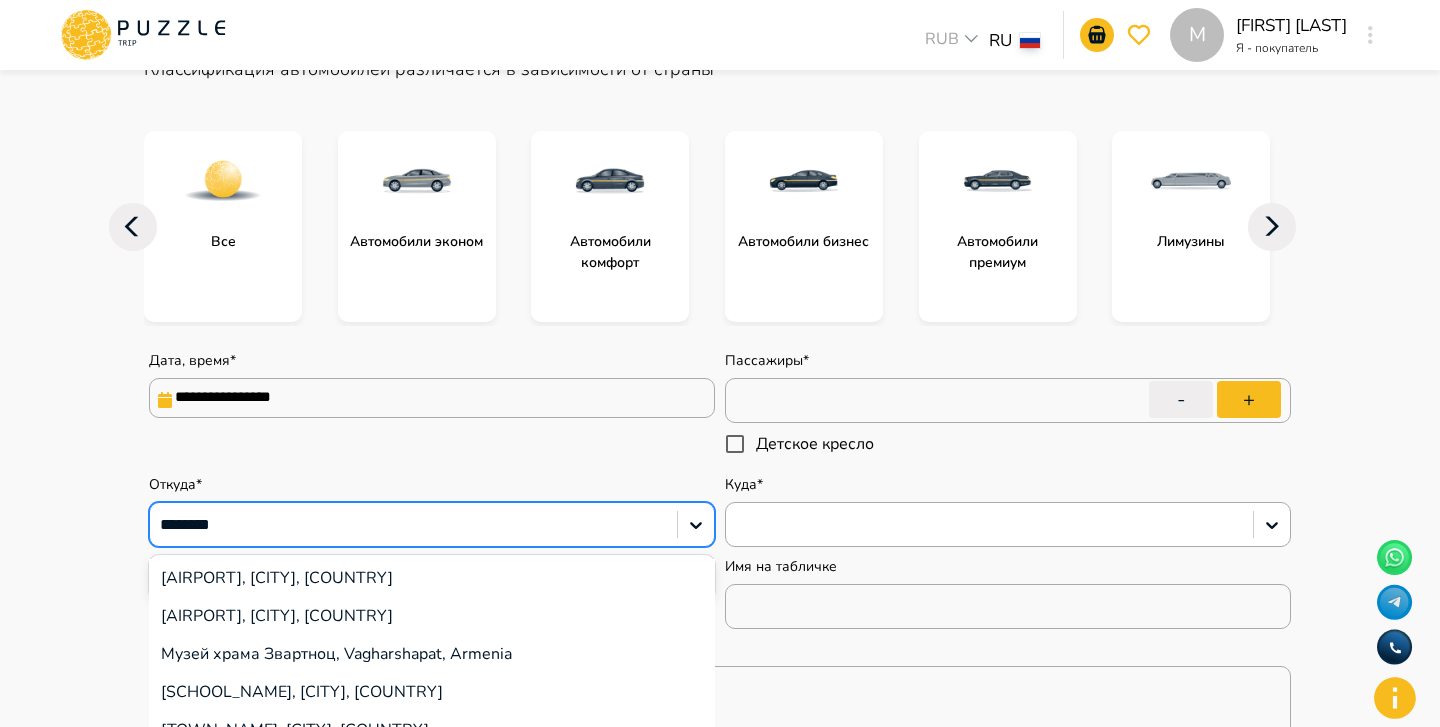 type on "********" 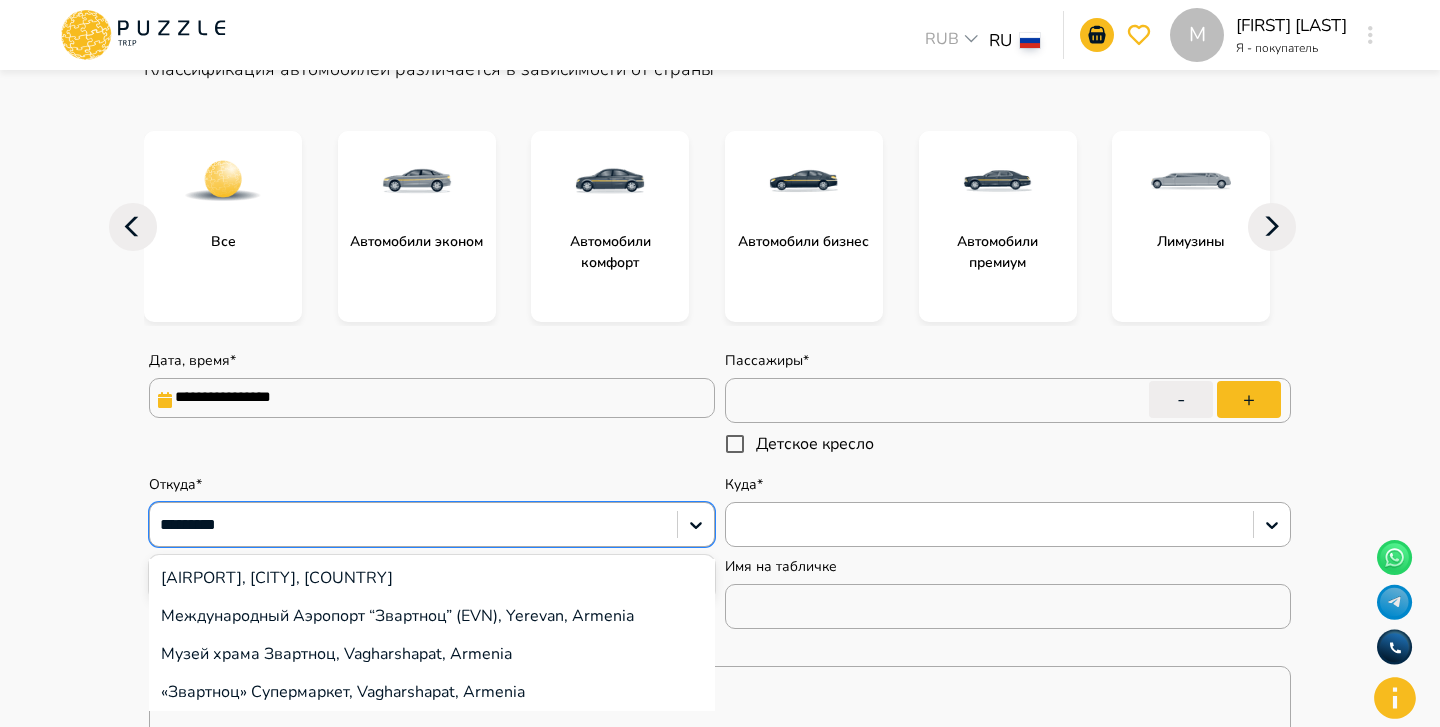 click on "Международный Аэропорт “Звартноц” (EVN), Yerevan, Armenia" at bounding box center (432, 616) 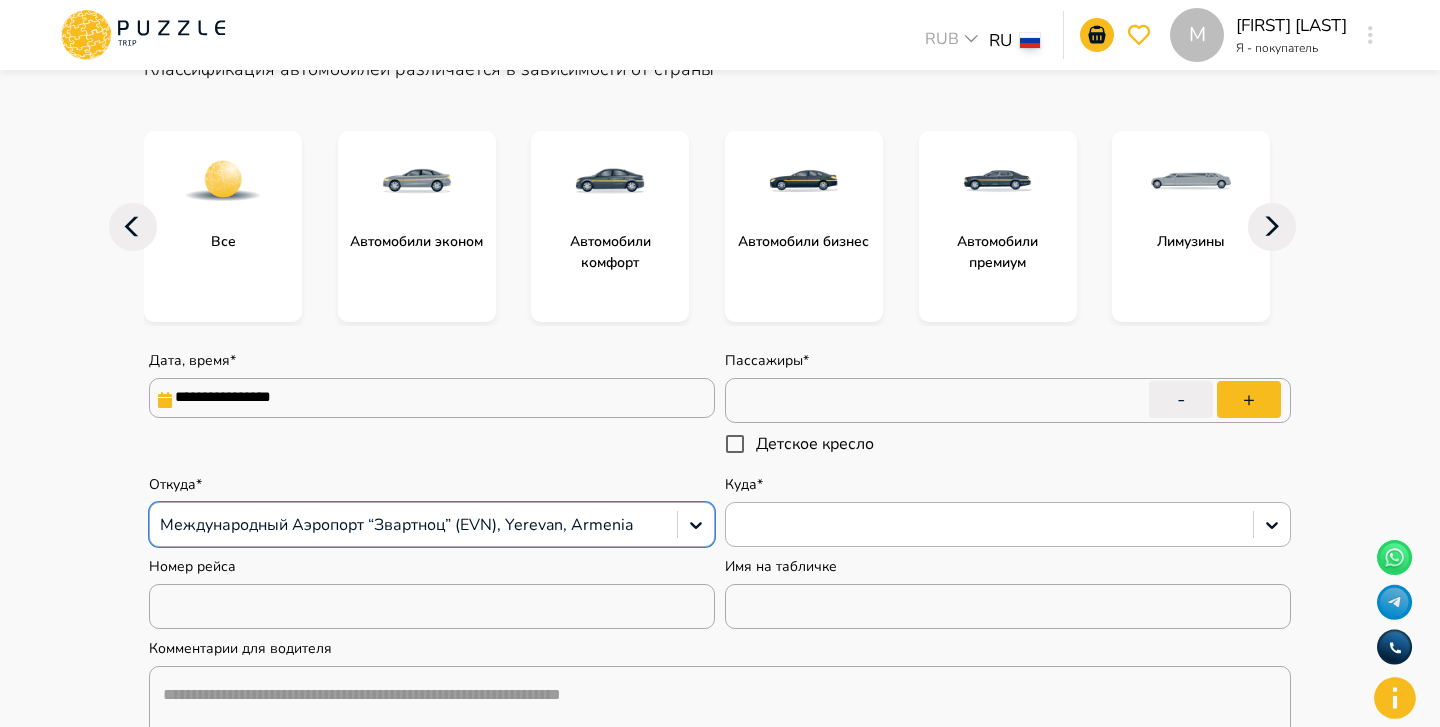 click at bounding box center [989, 525] 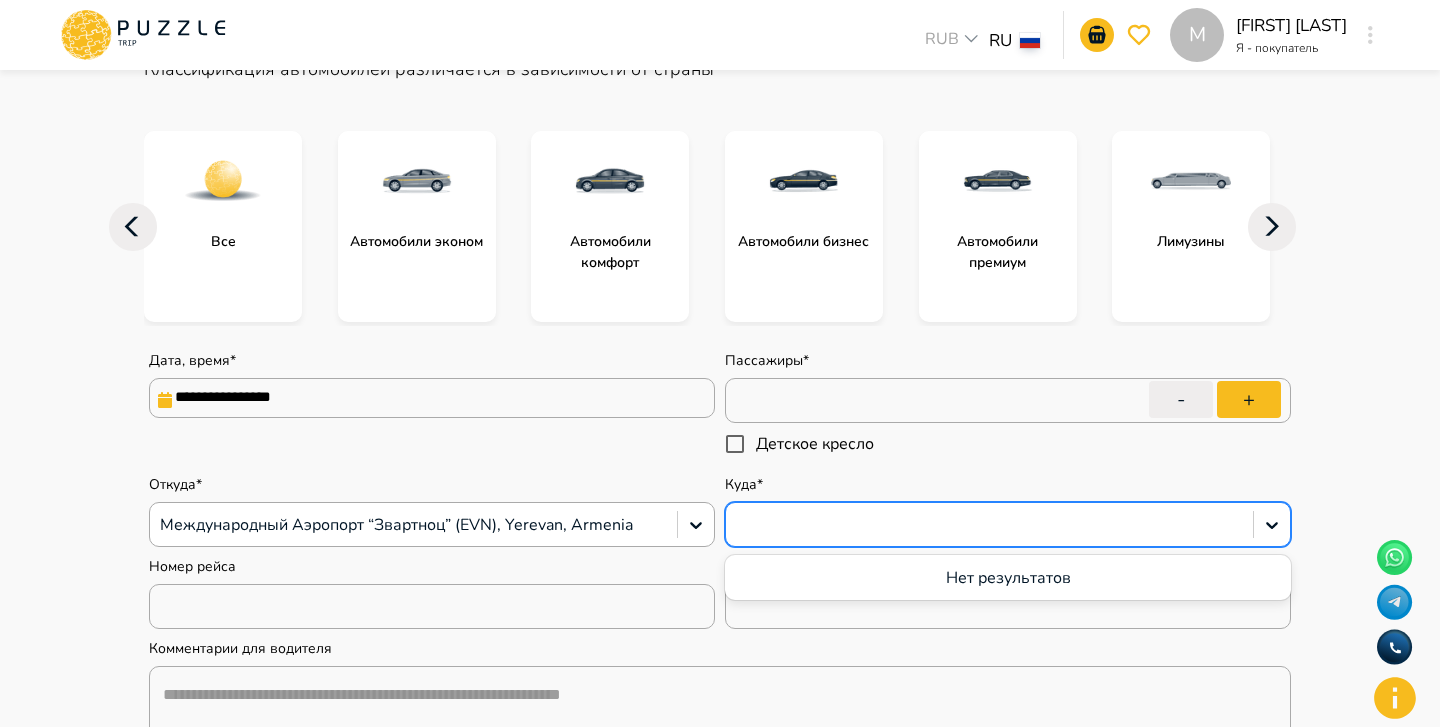 type on "*" 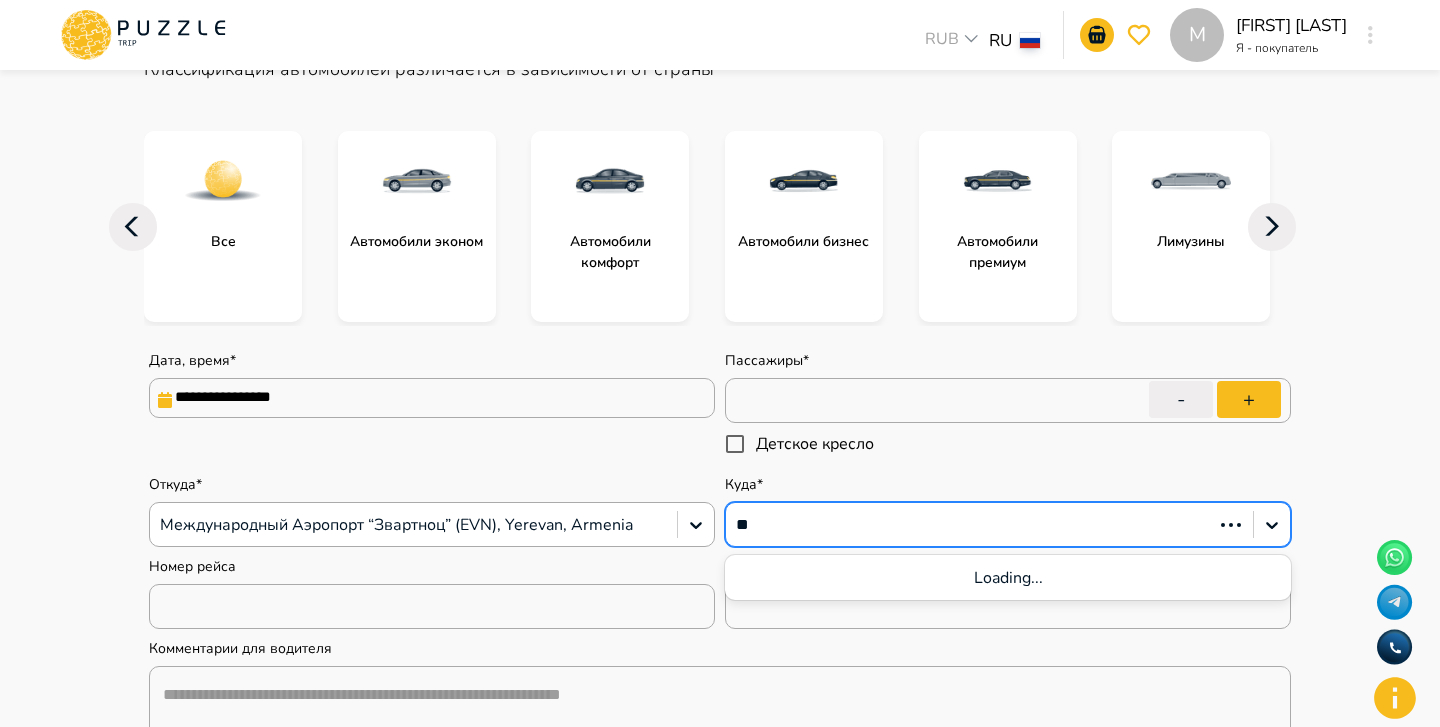 type on "*" 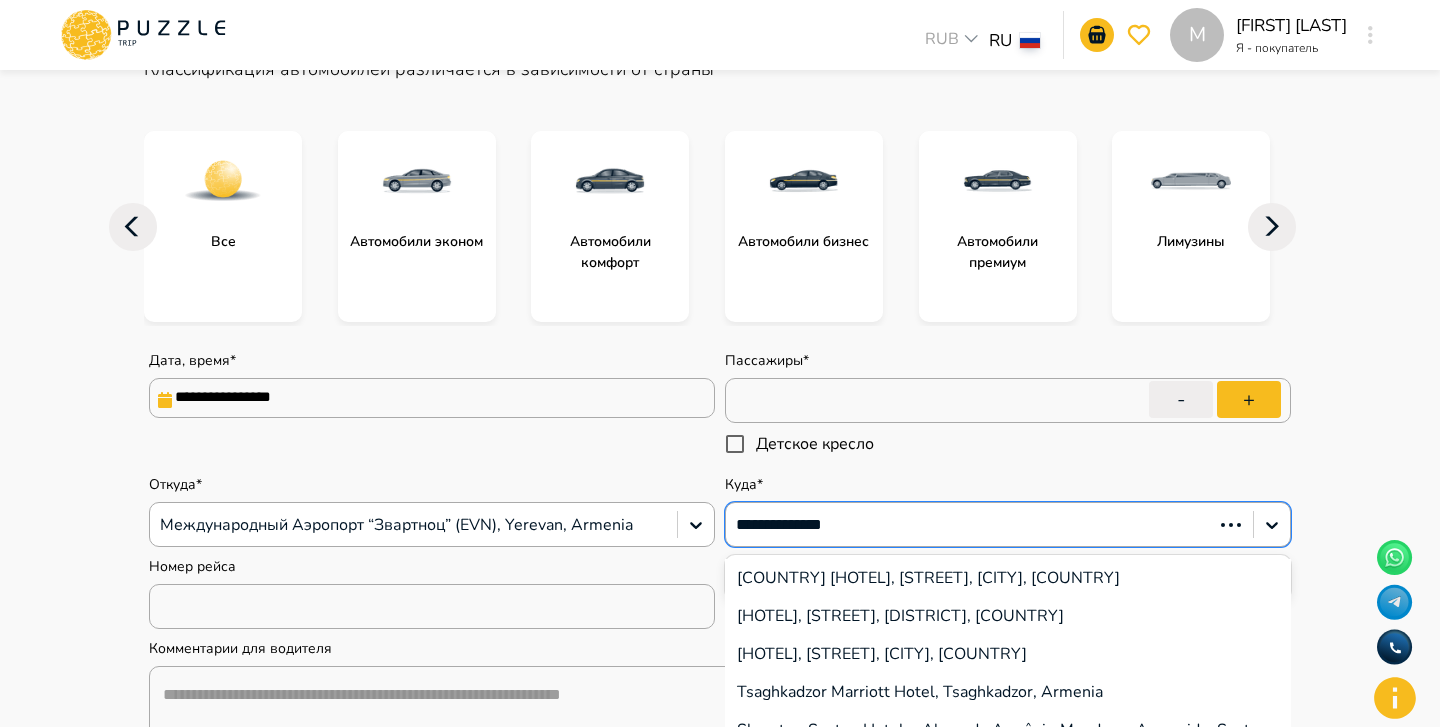 type on "**********" 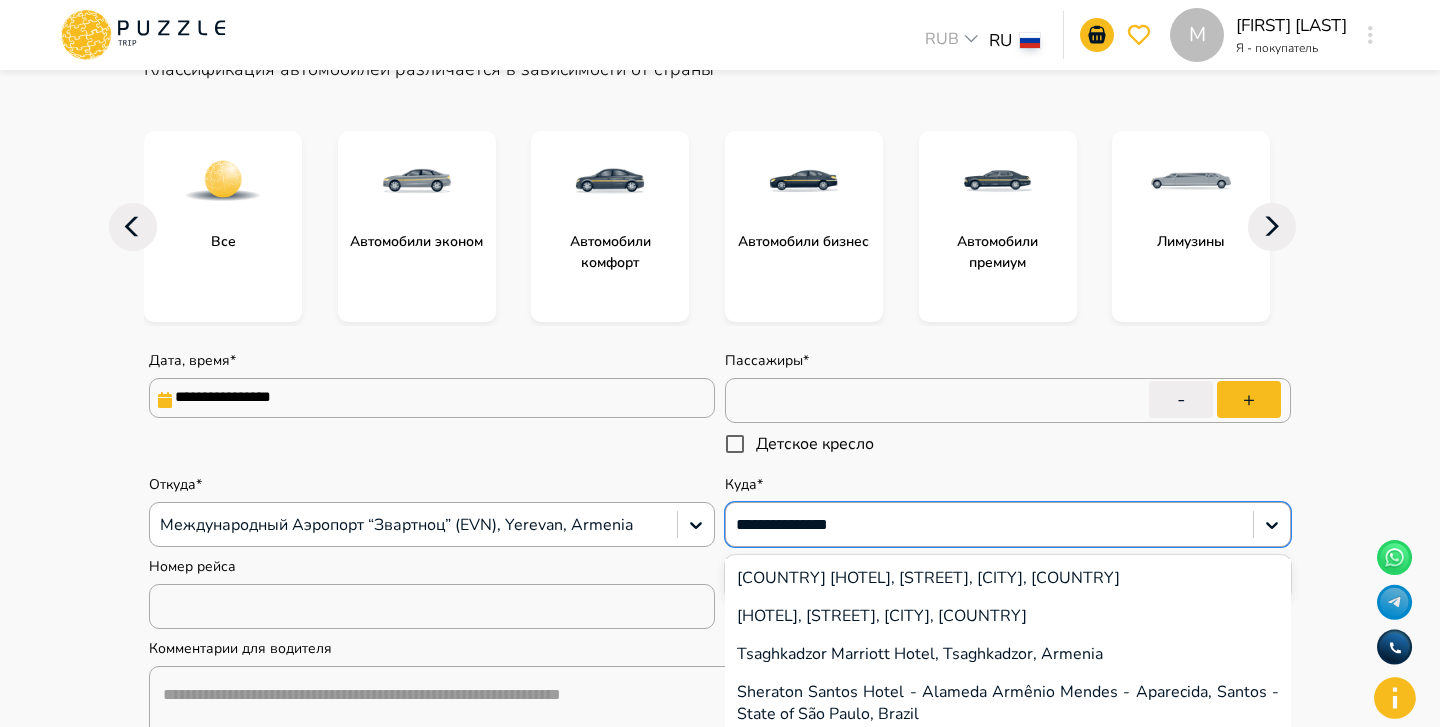 click on "[COUNTRY] [HOTEL], [STREET], [CITY], [COUNTRY]" at bounding box center (1008, 578) 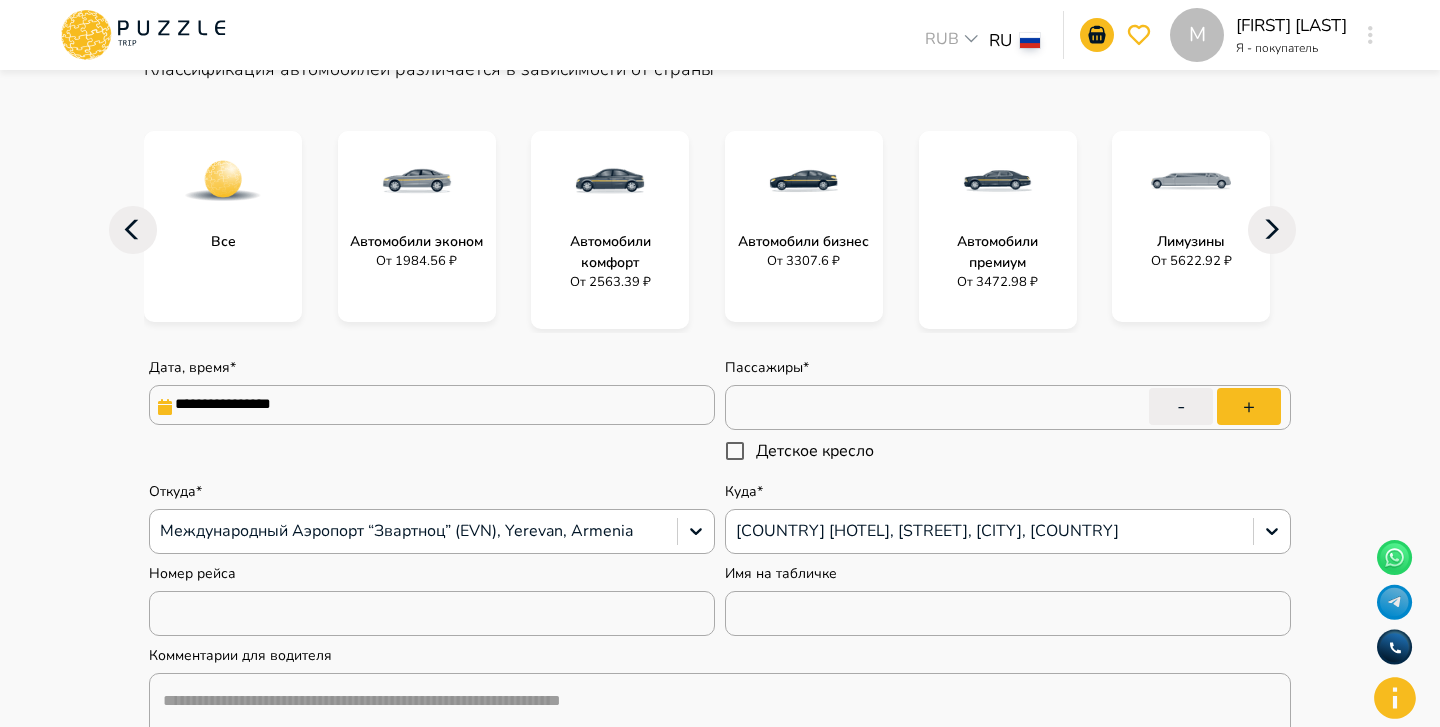 click on "**********" at bounding box center [720, 572] 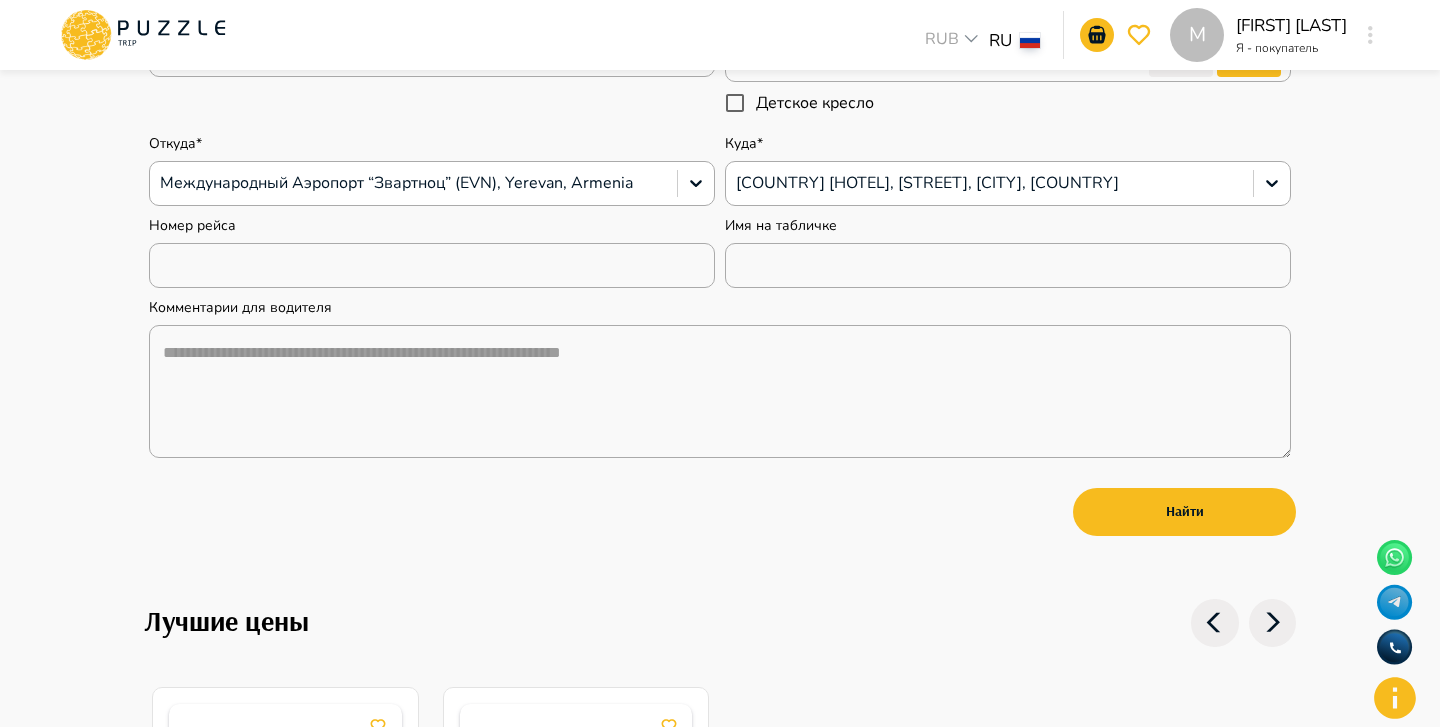 scroll, scrollTop: 0, scrollLeft: 0, axis: both 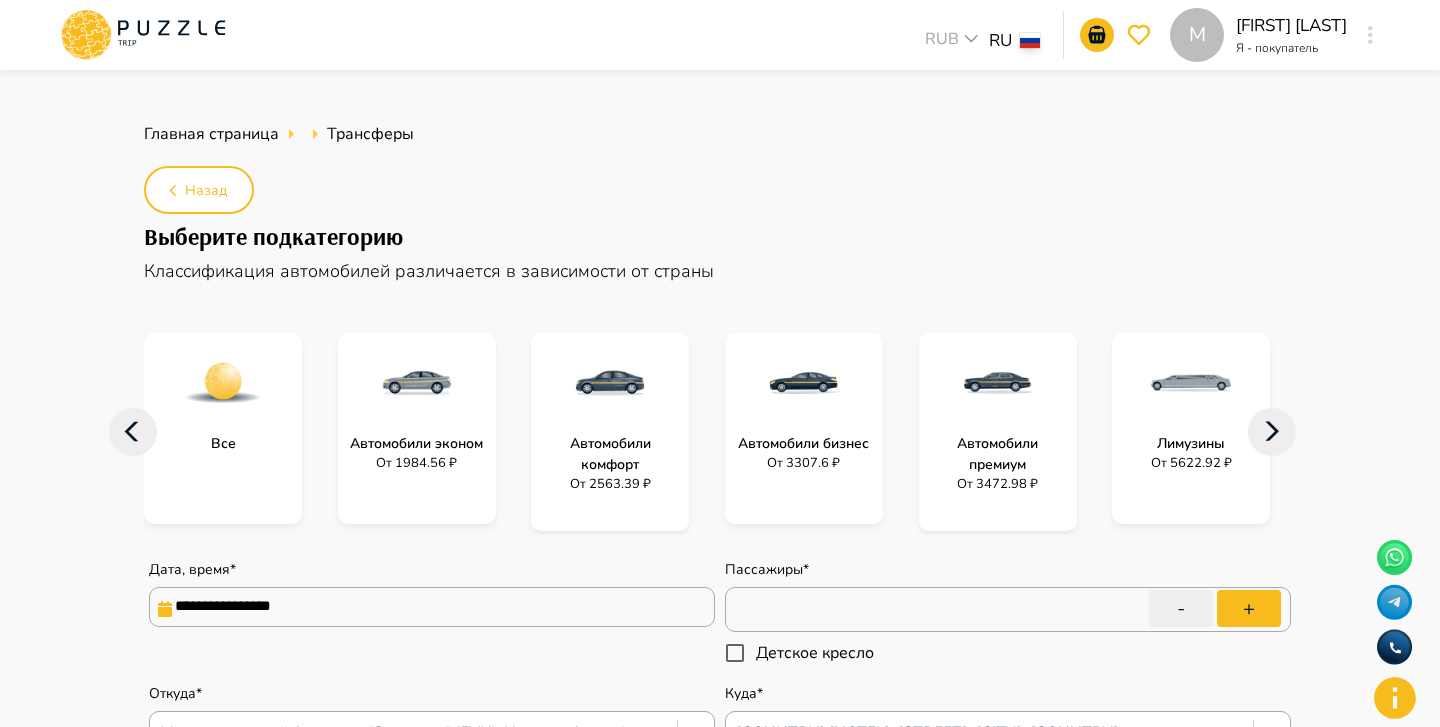 click 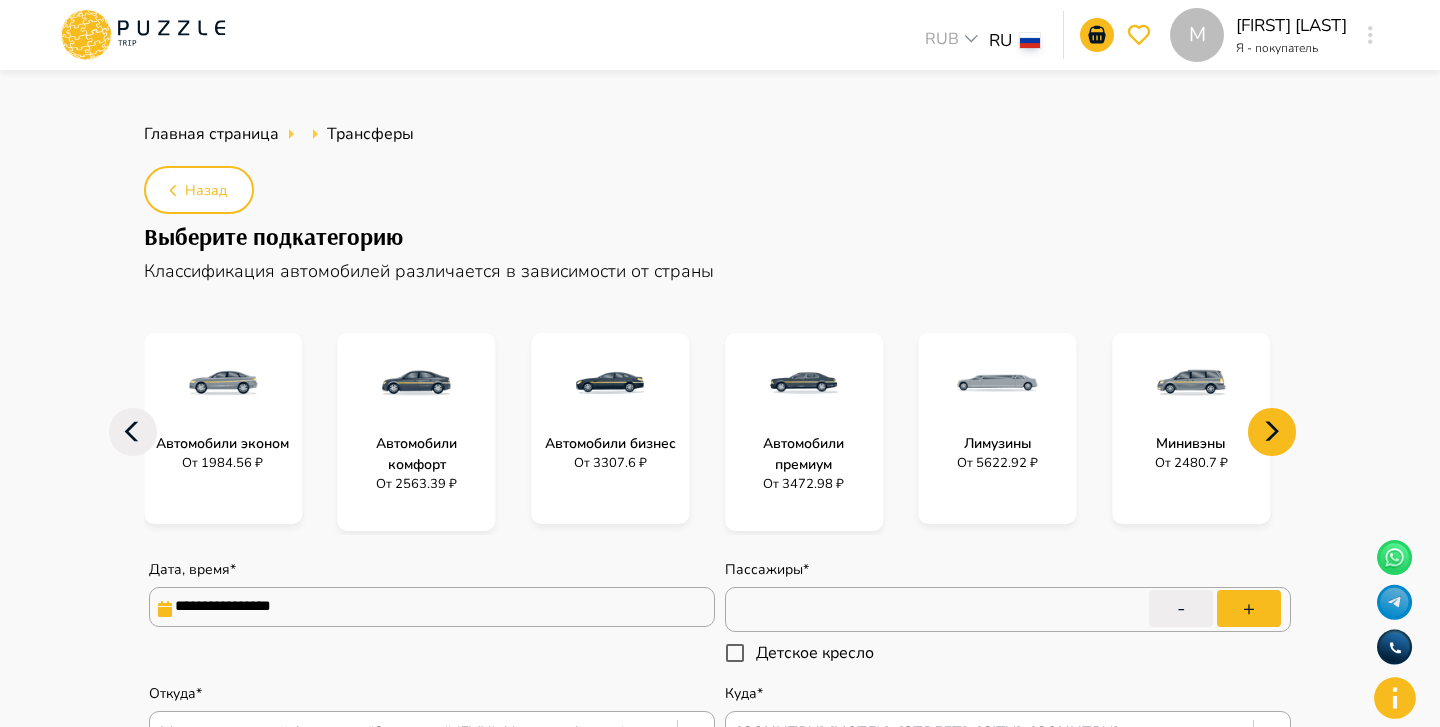 click 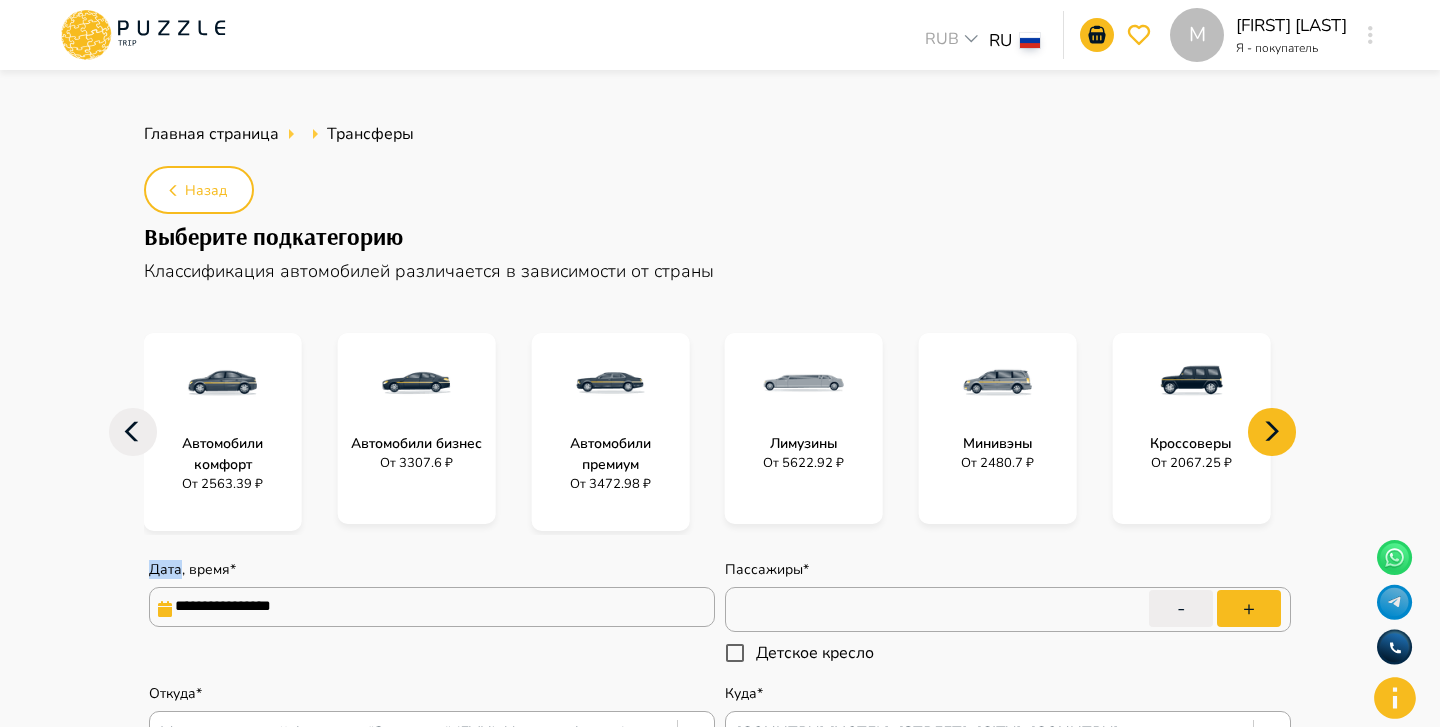 click 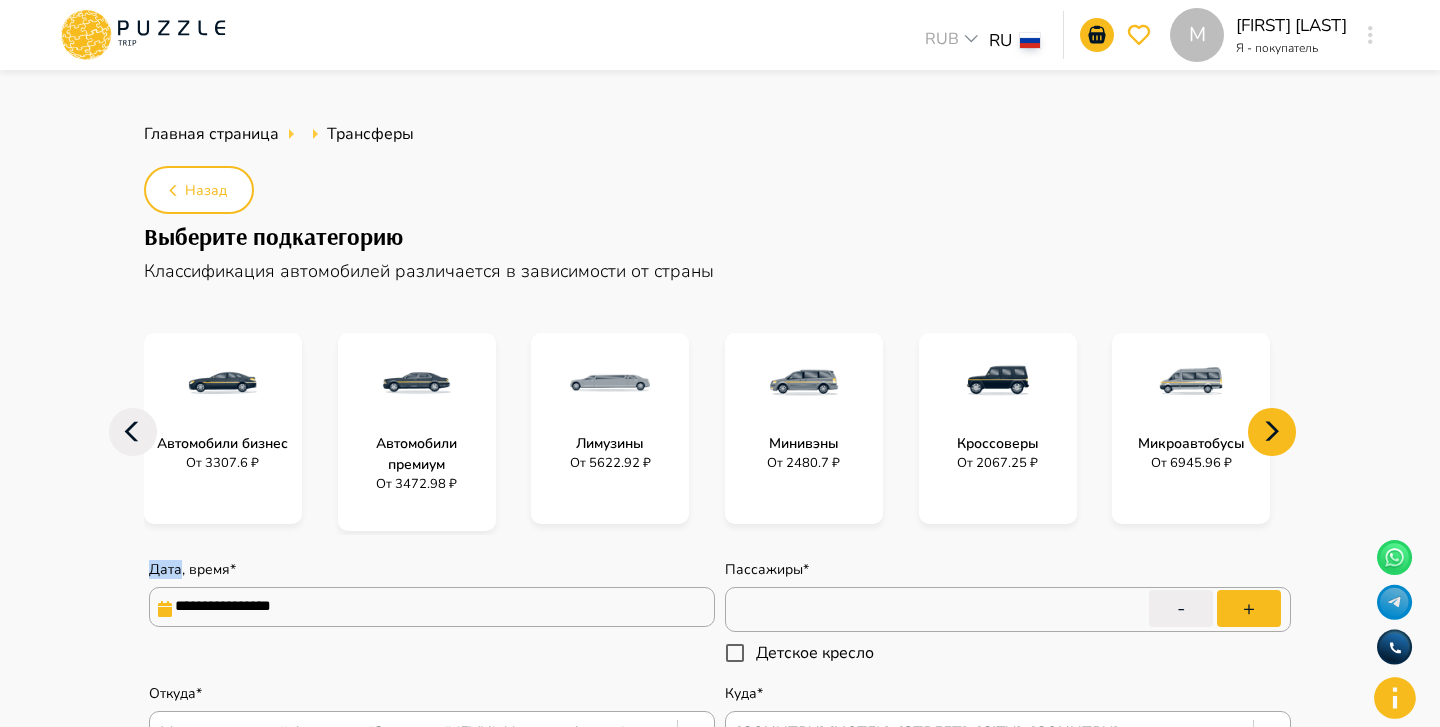 click 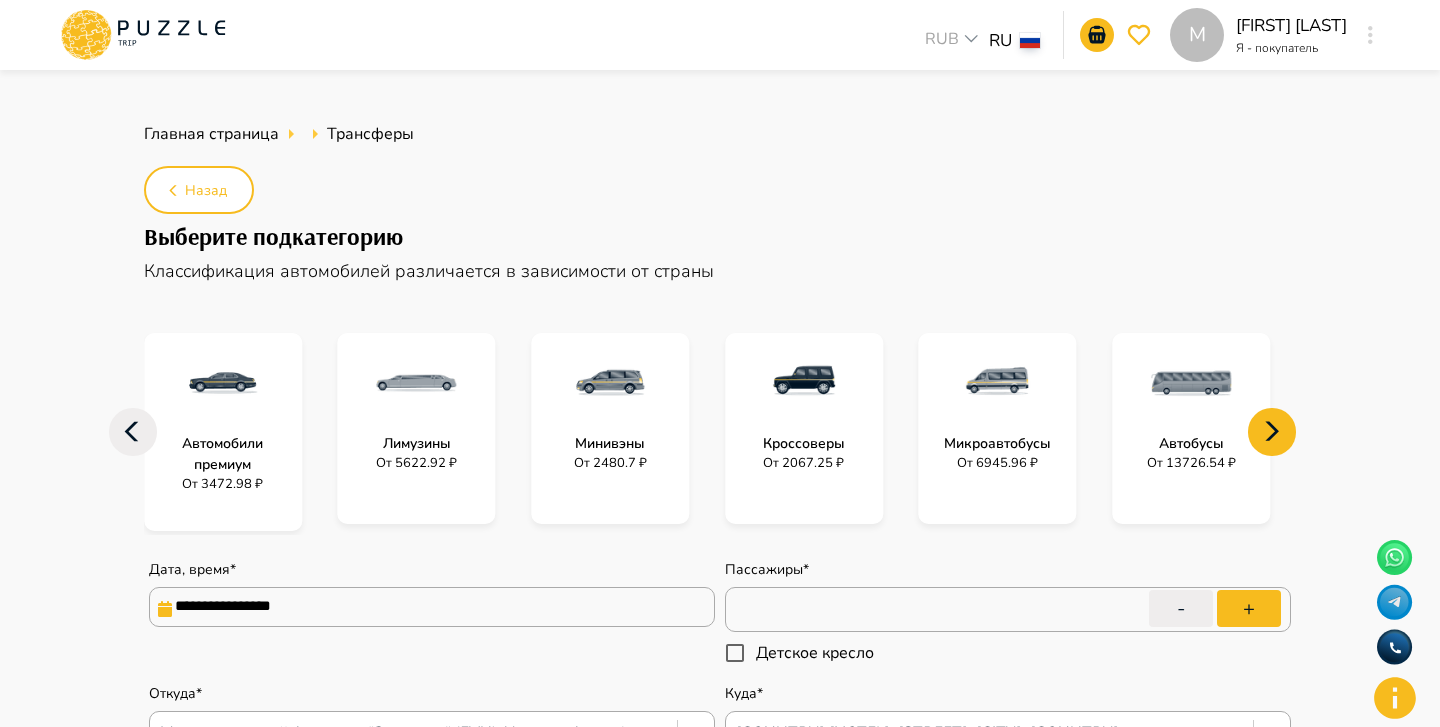 click 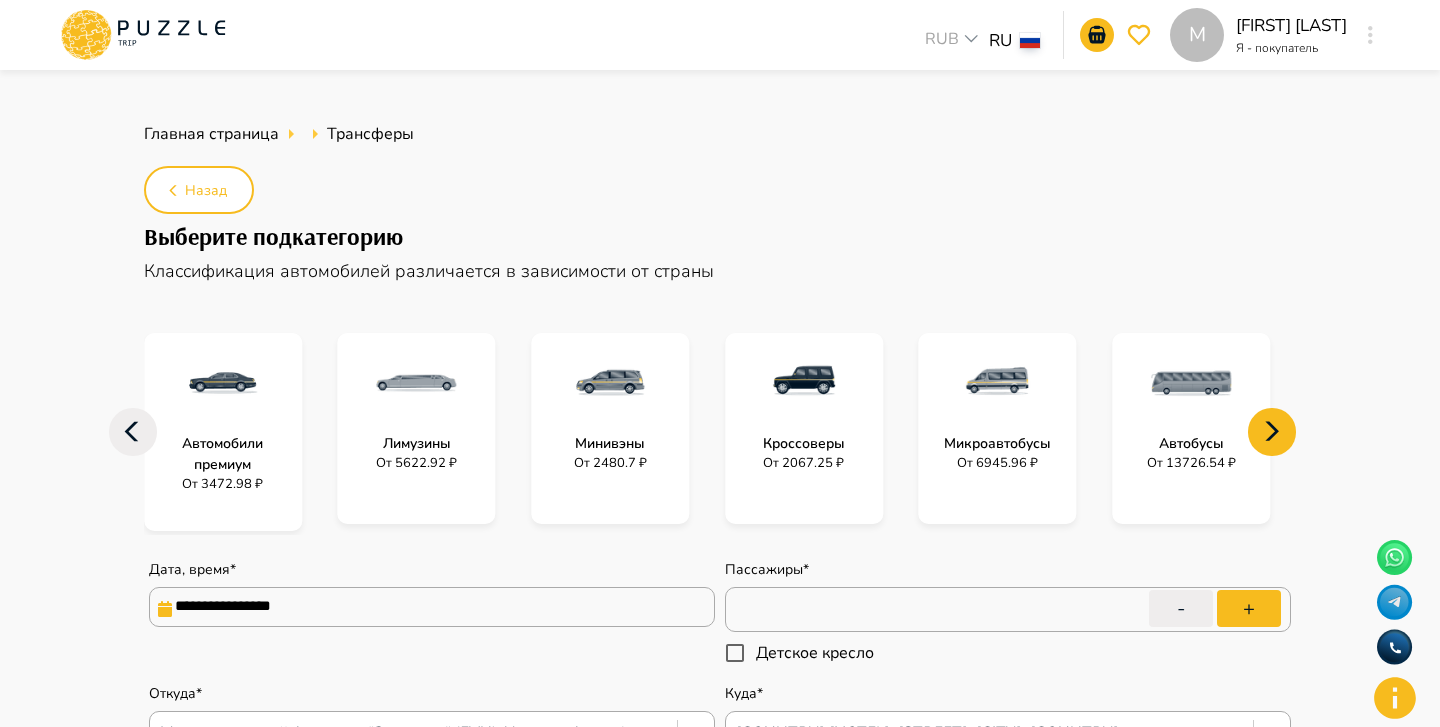 click 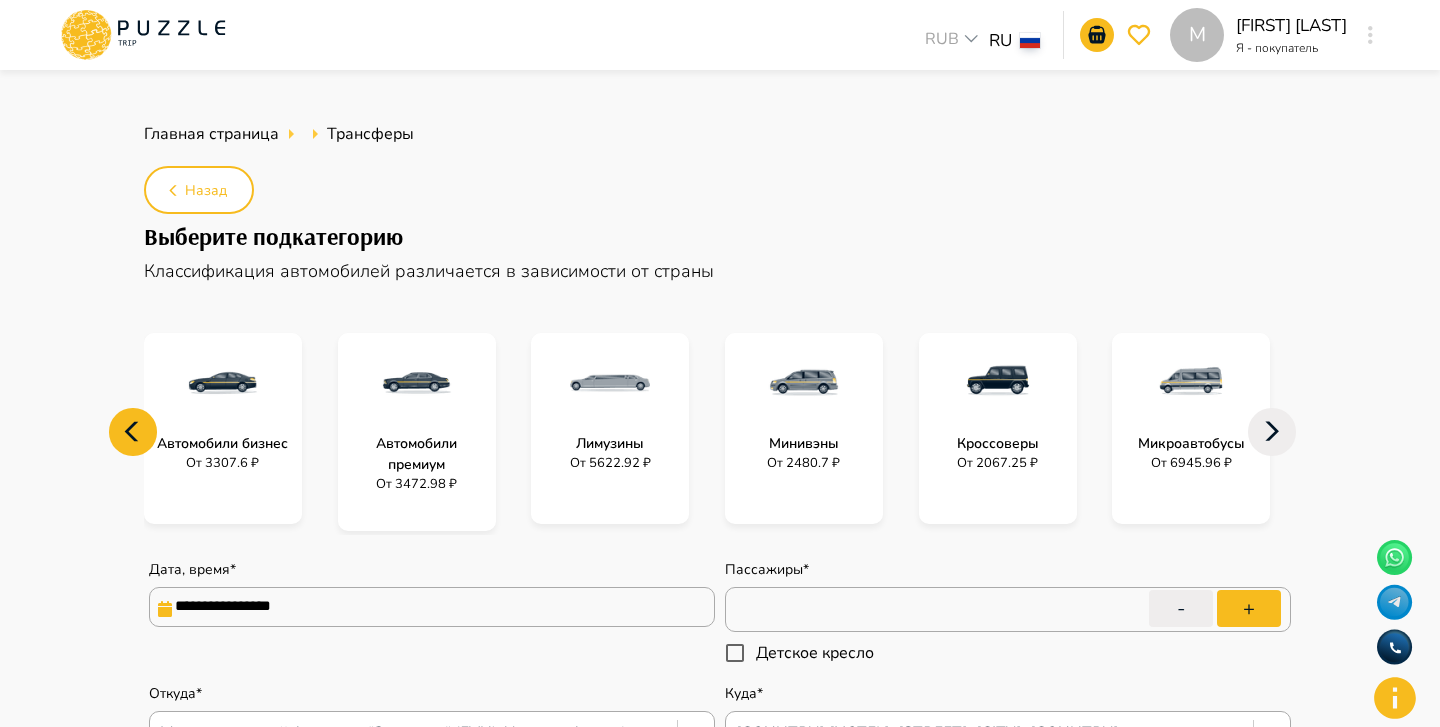 click 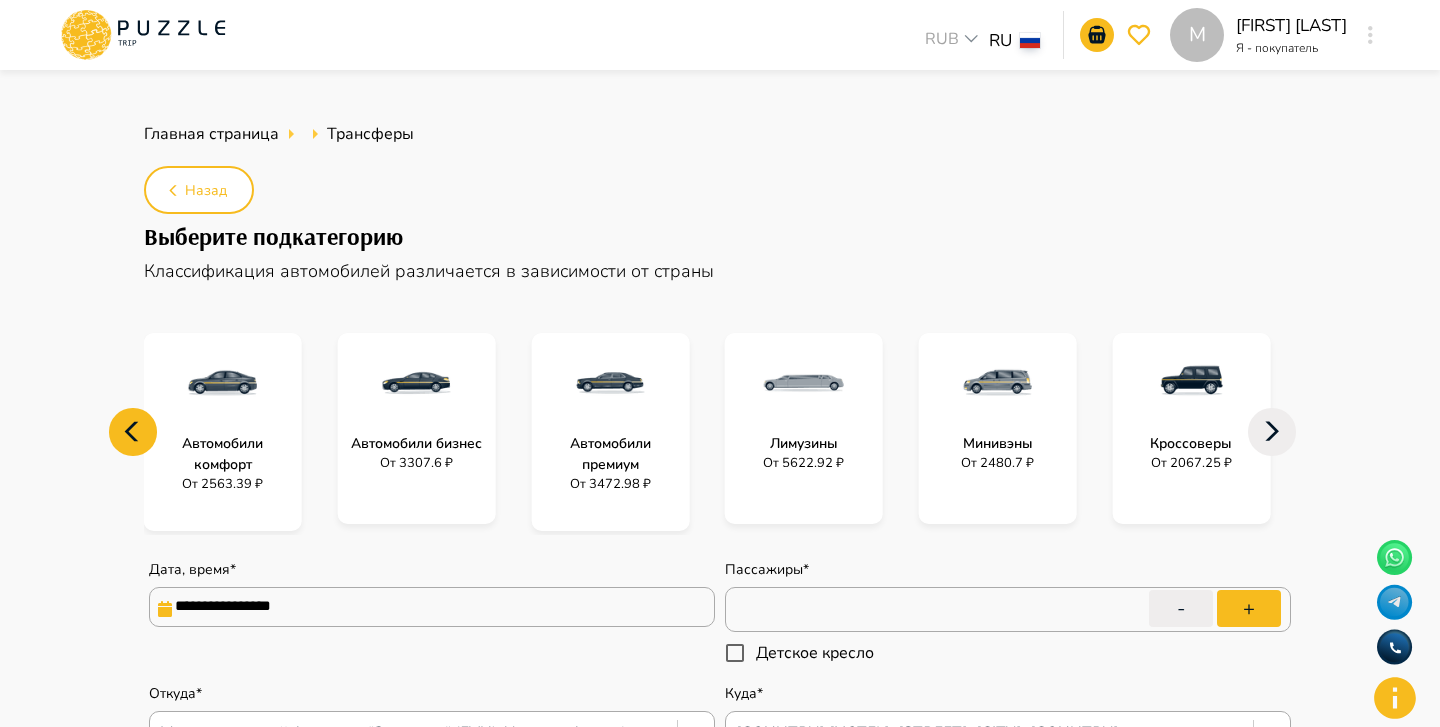 click 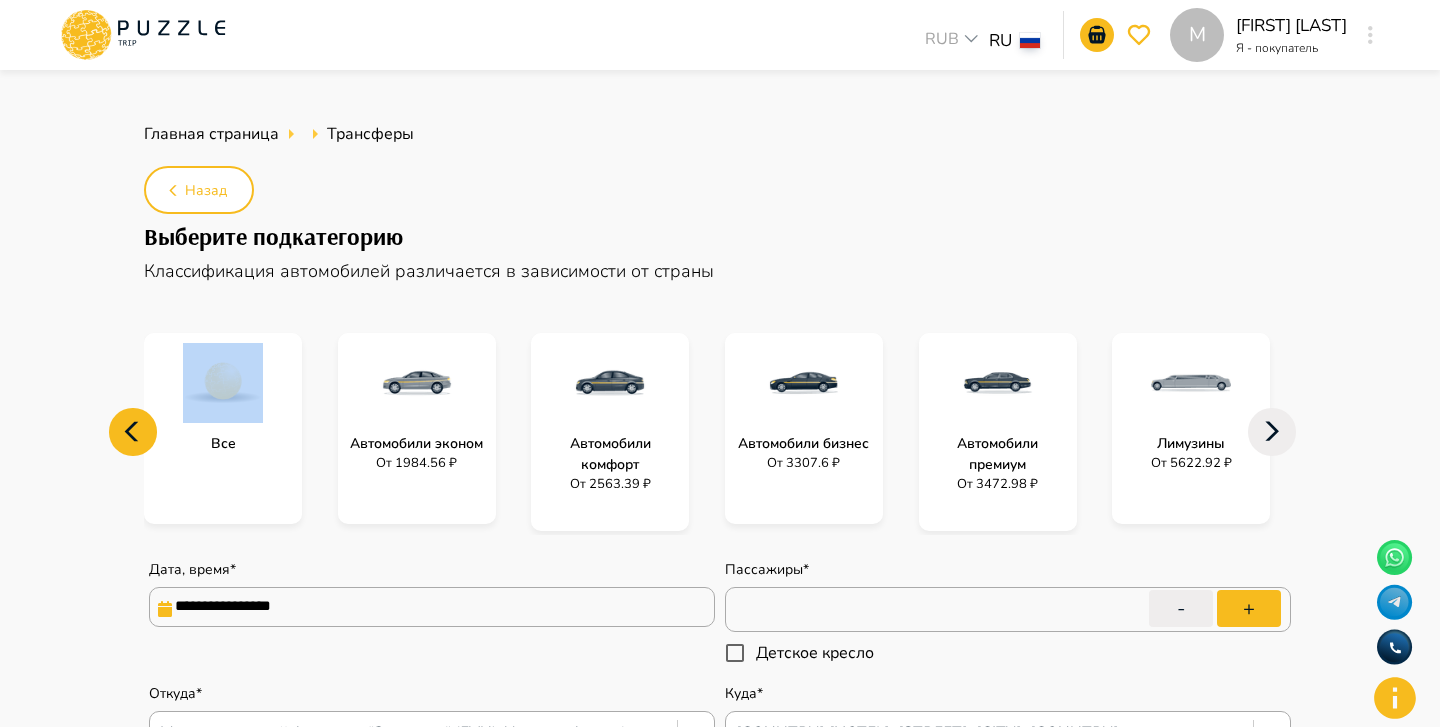 click 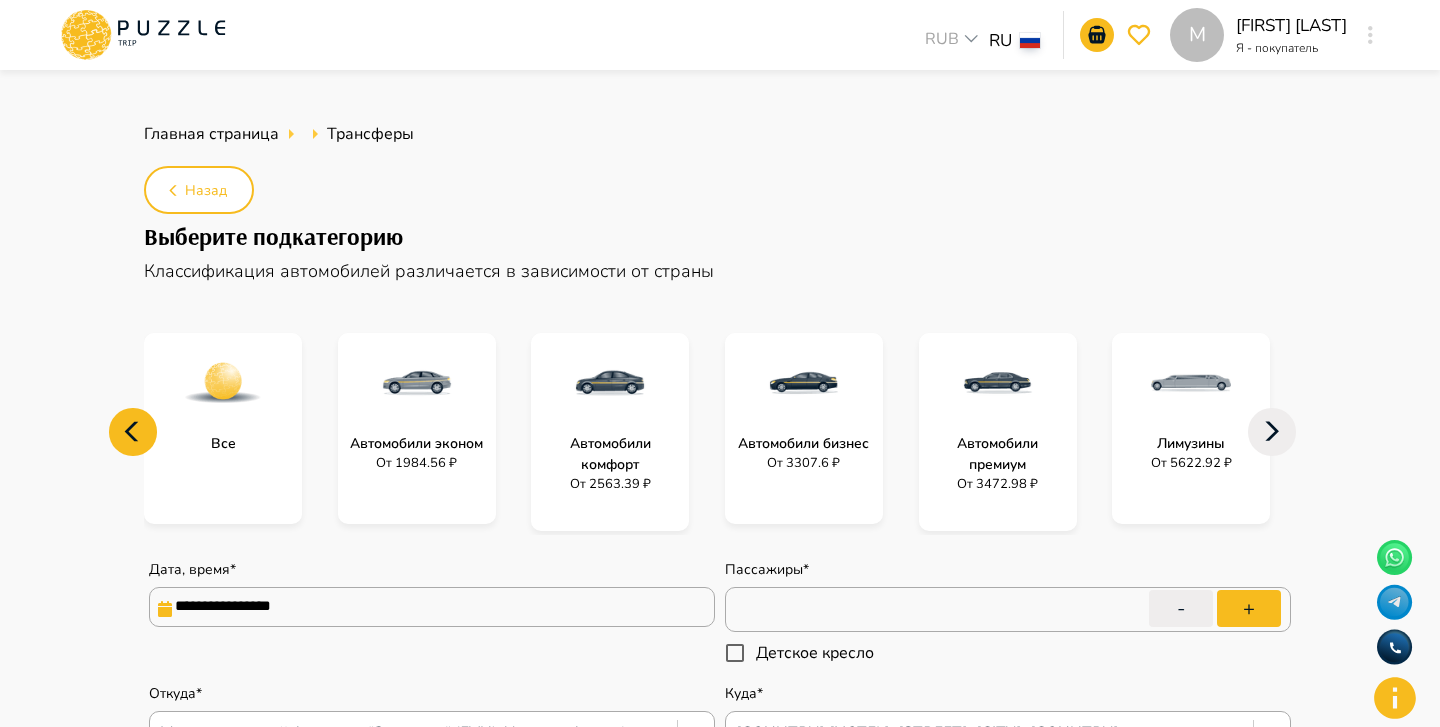 click on "**********" at bounding box center (720, 923) 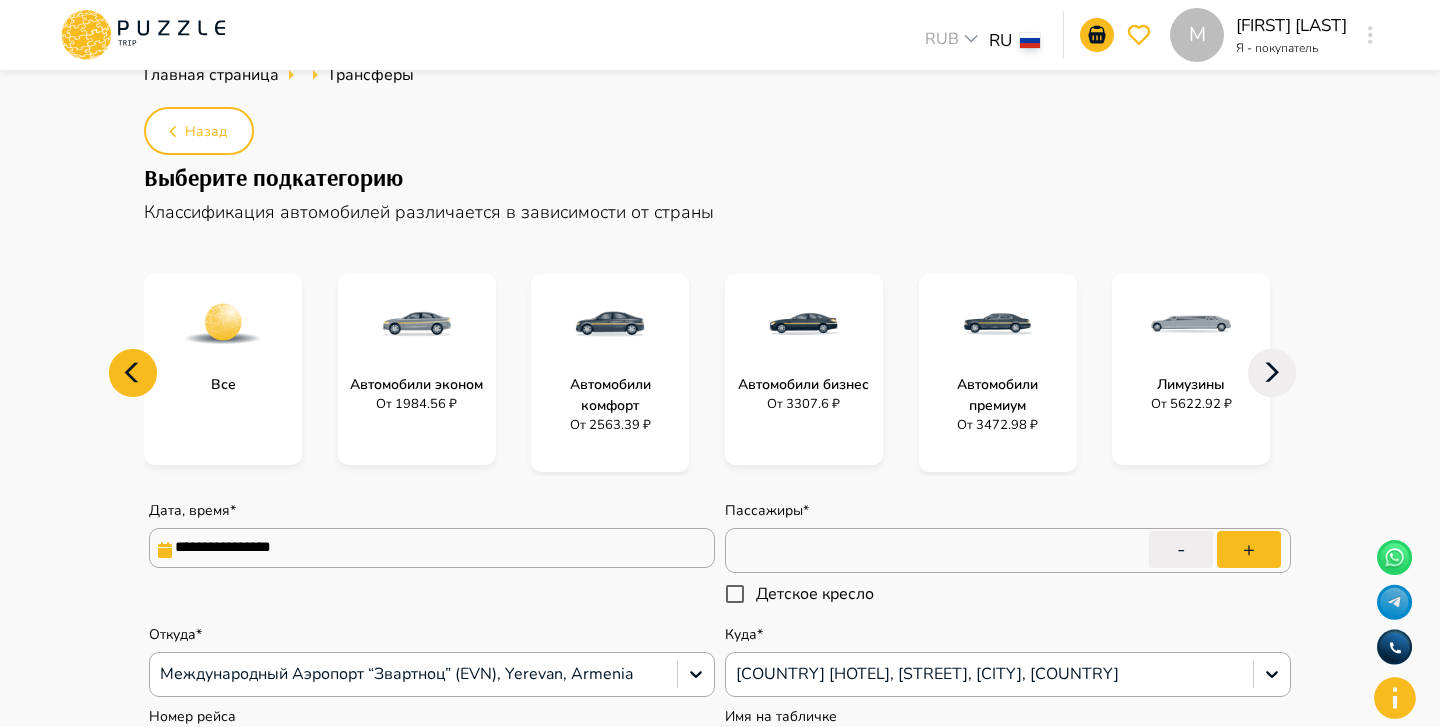 scroll, scrollTop: 128, scrollLeft: 0, axis: vertical 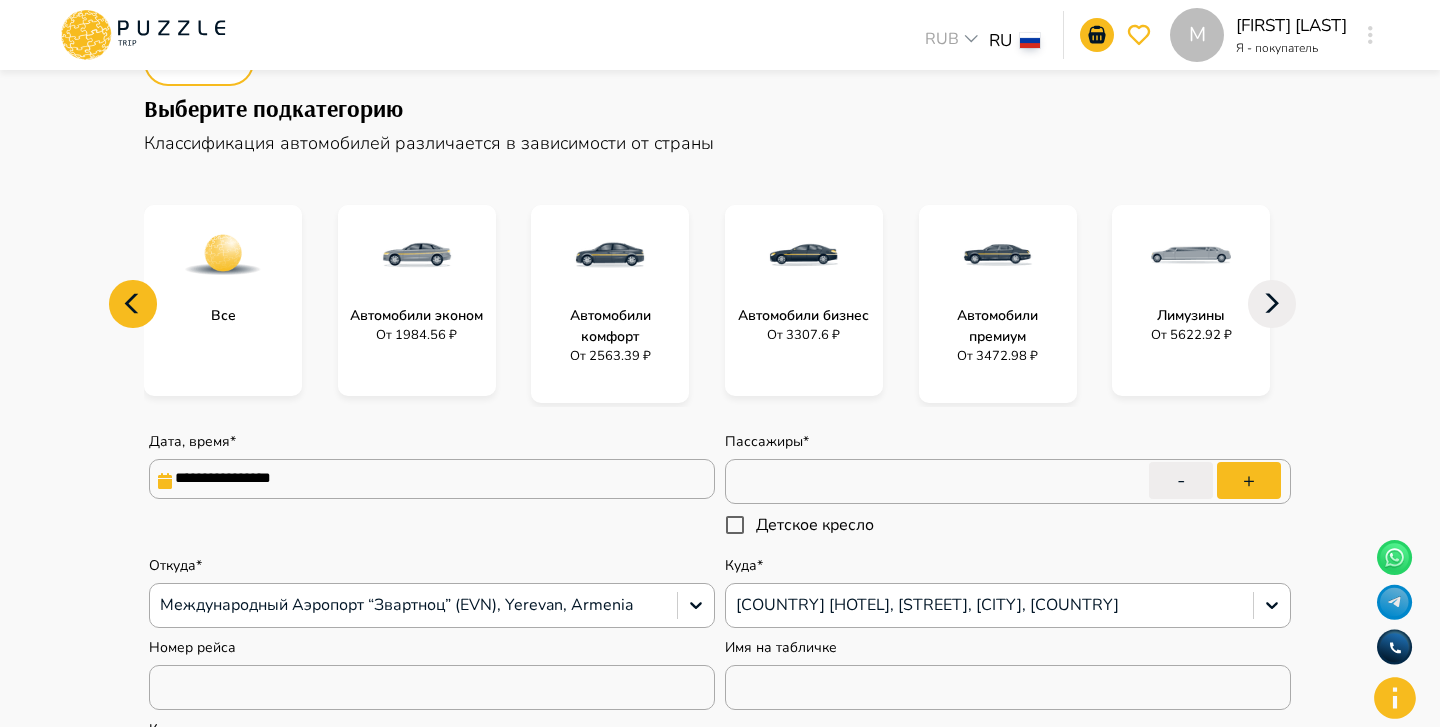 click 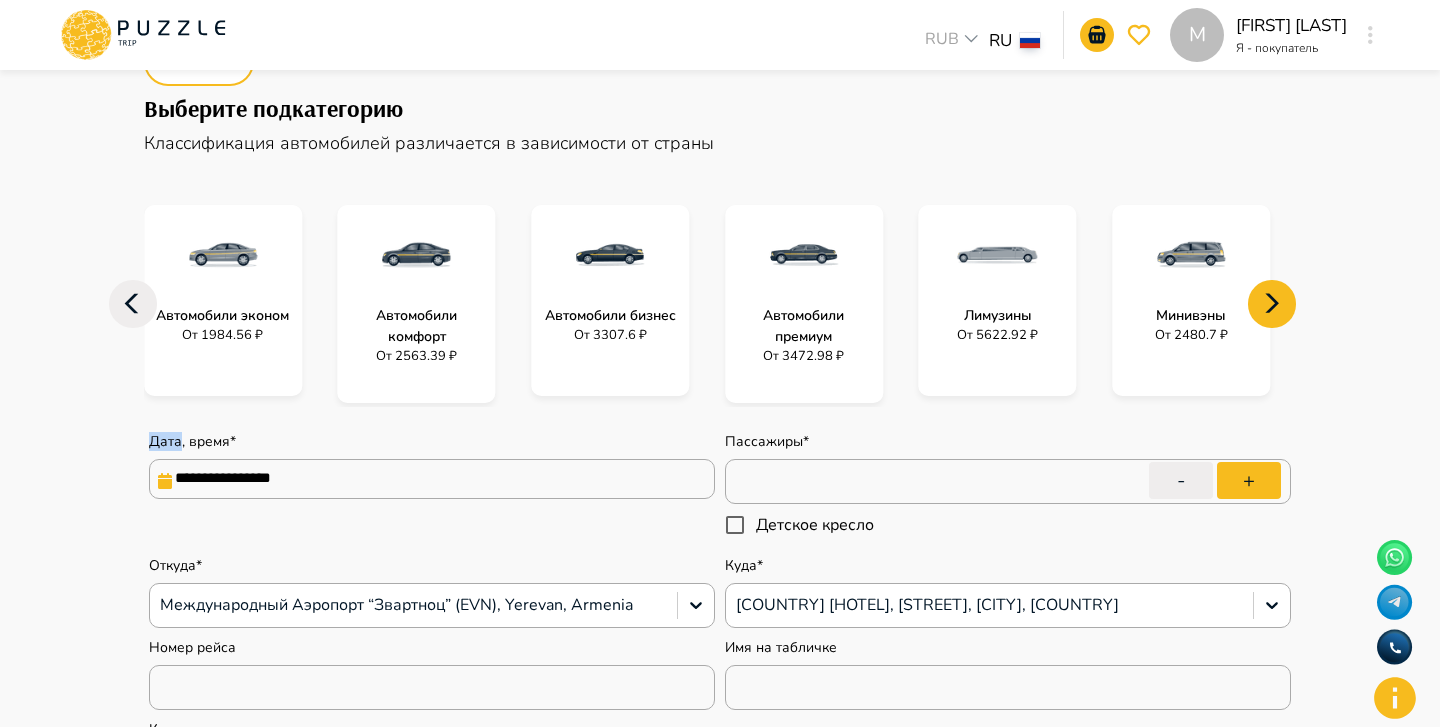 click 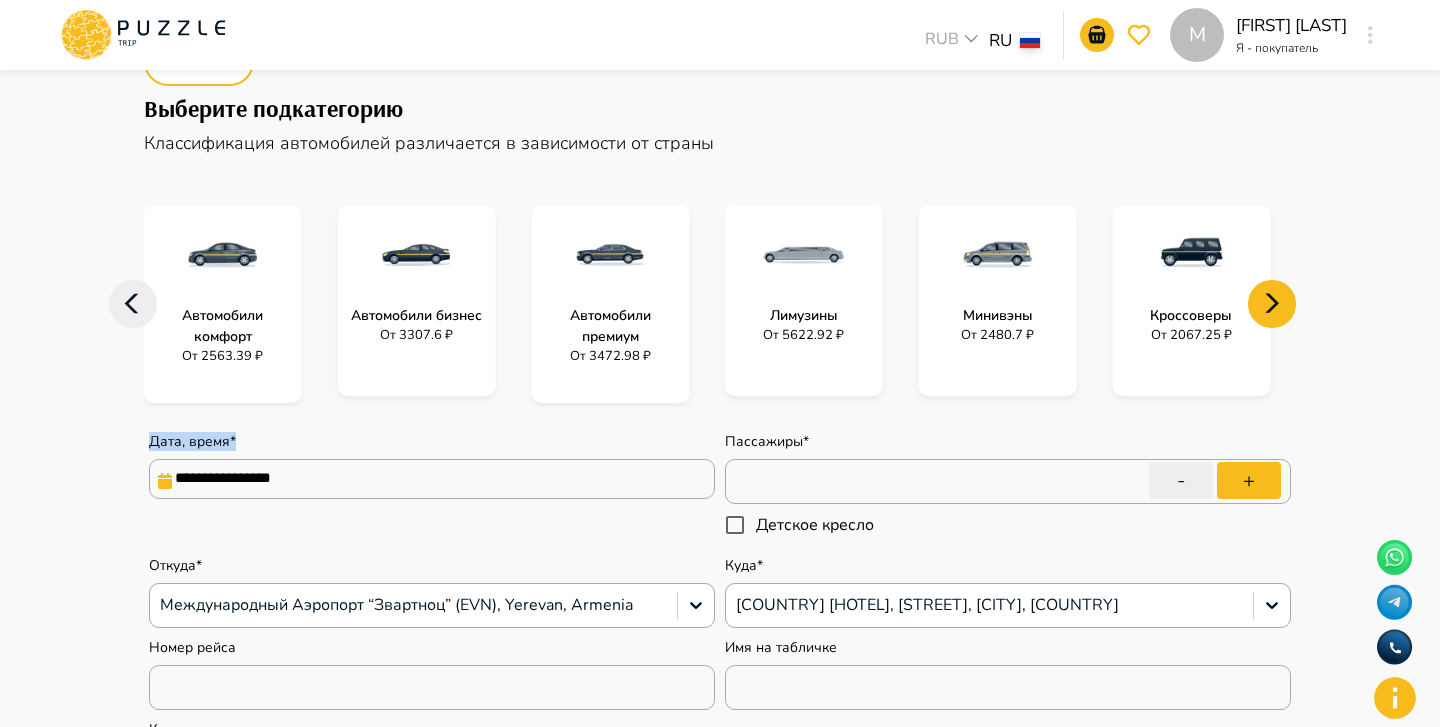 click 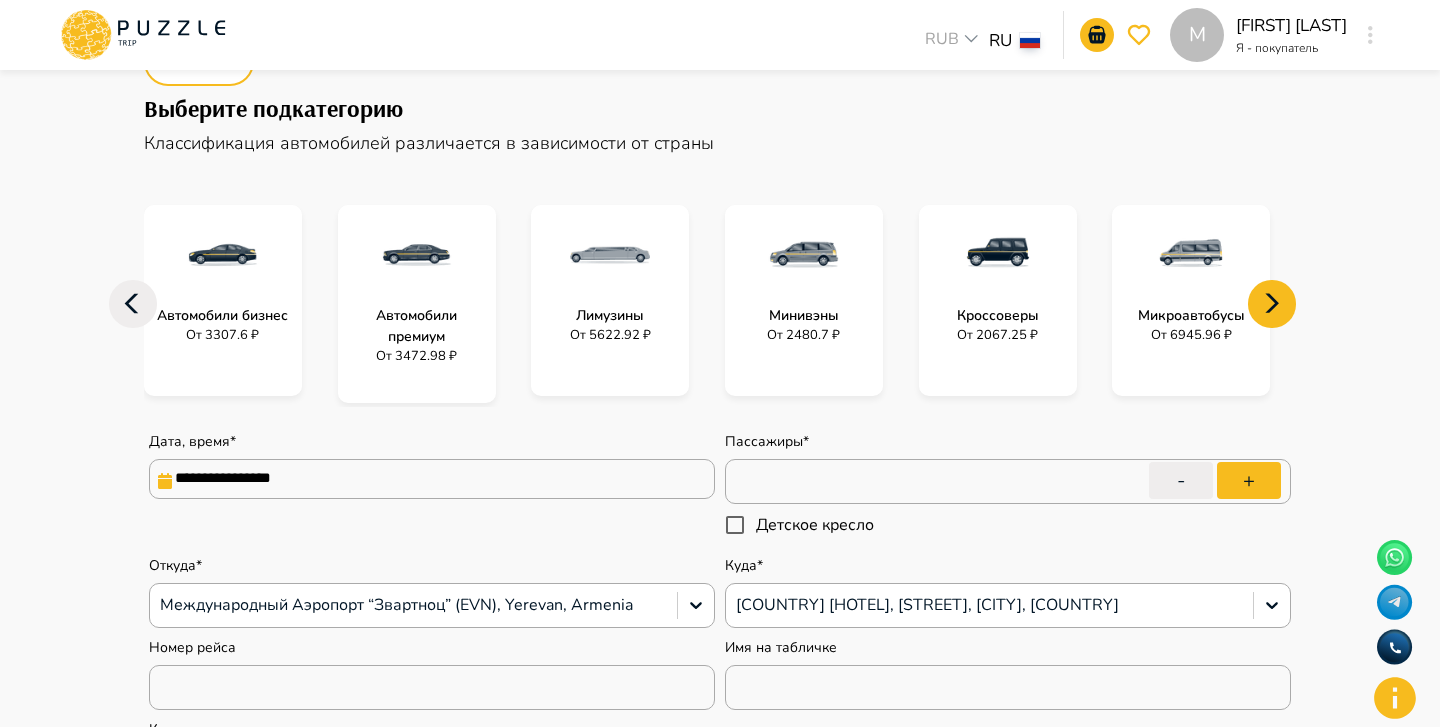 click 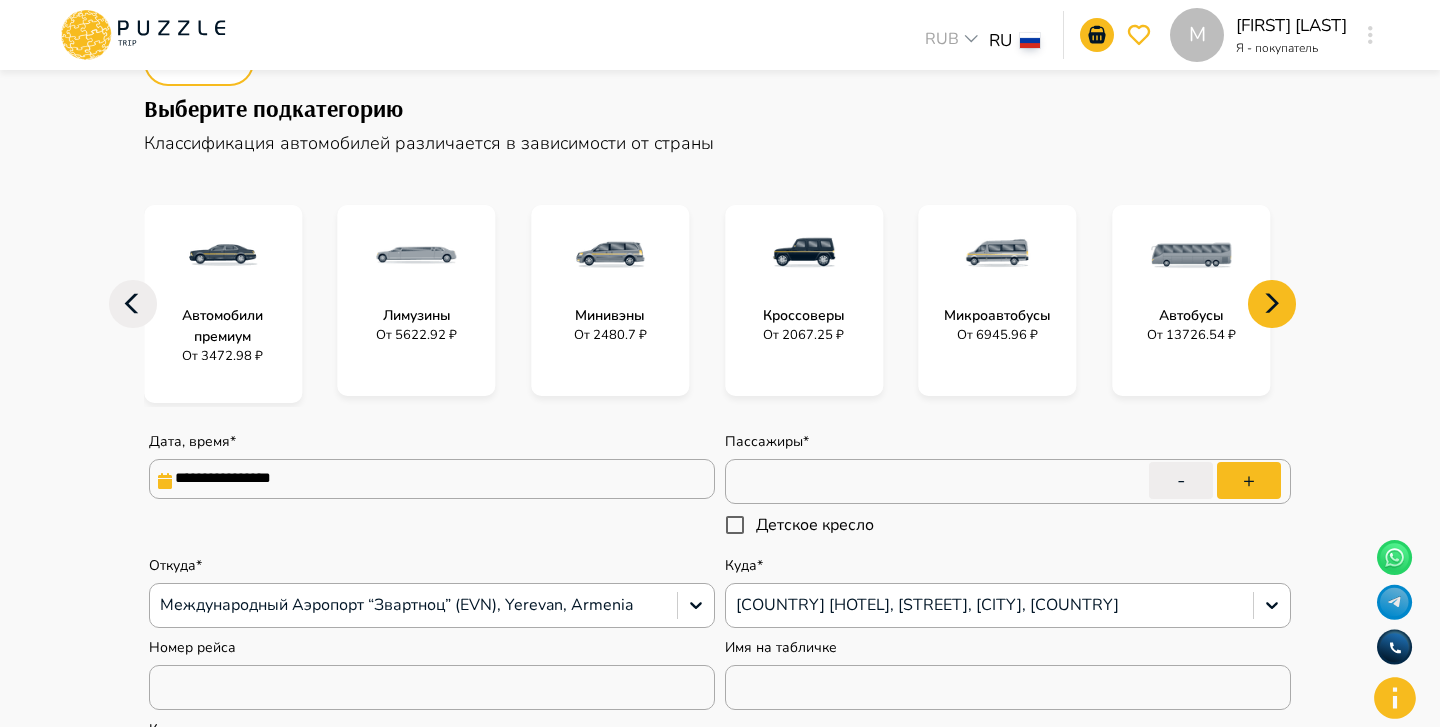 click 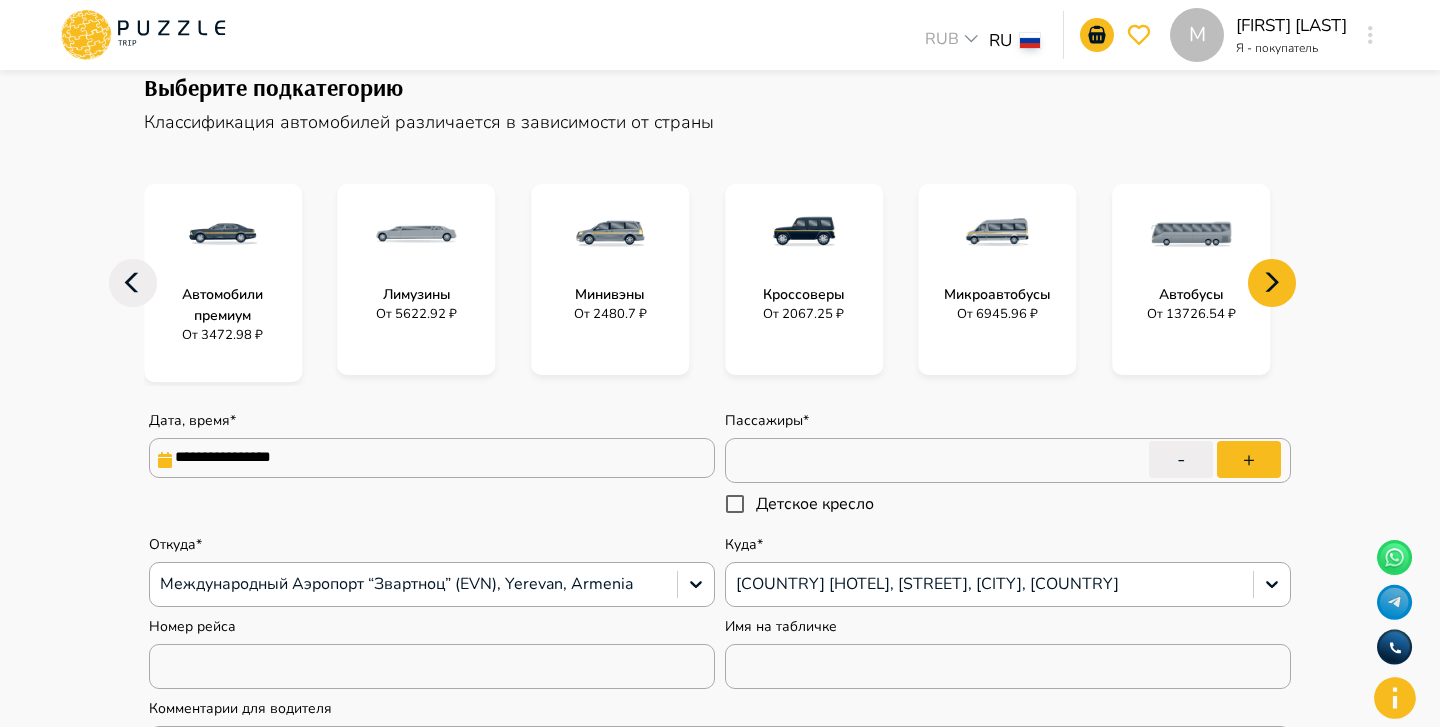 scroll, scrollTop: 0, scrollLeft: 0, axis: both 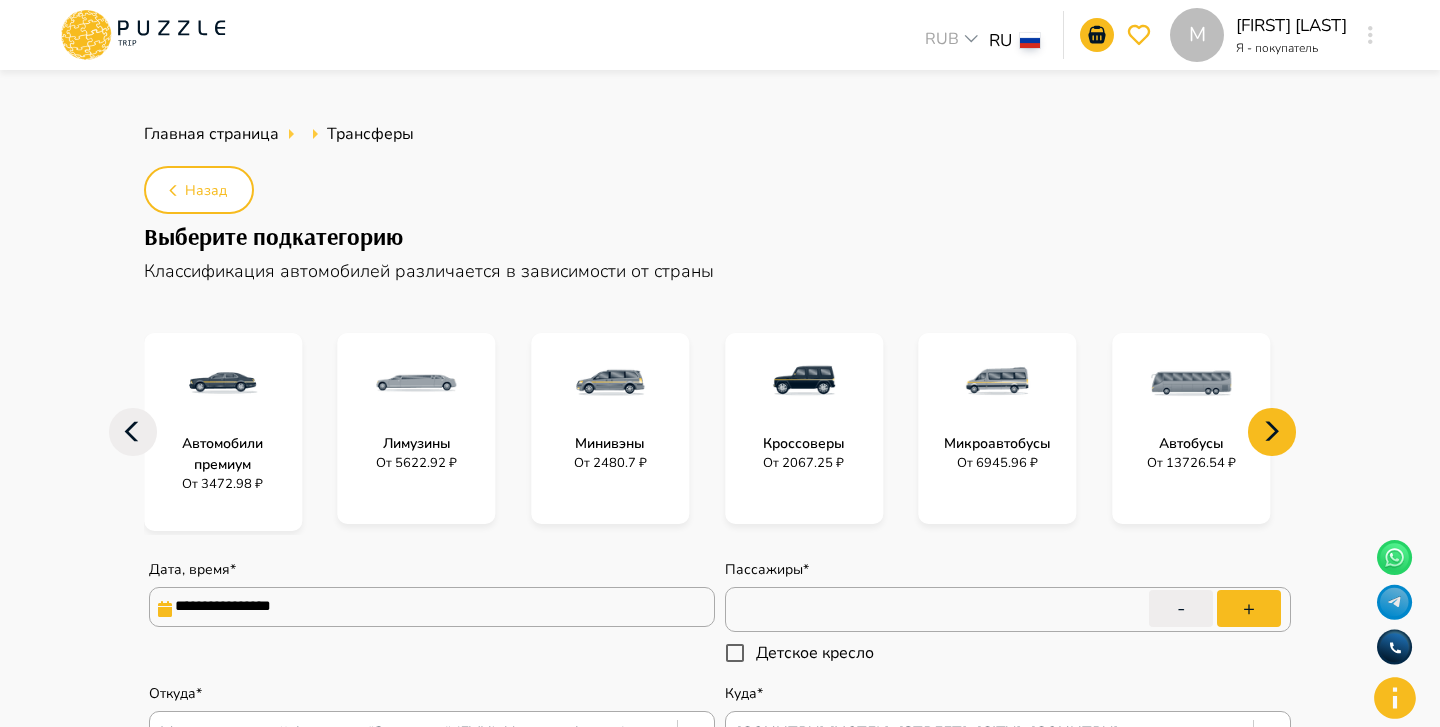 click 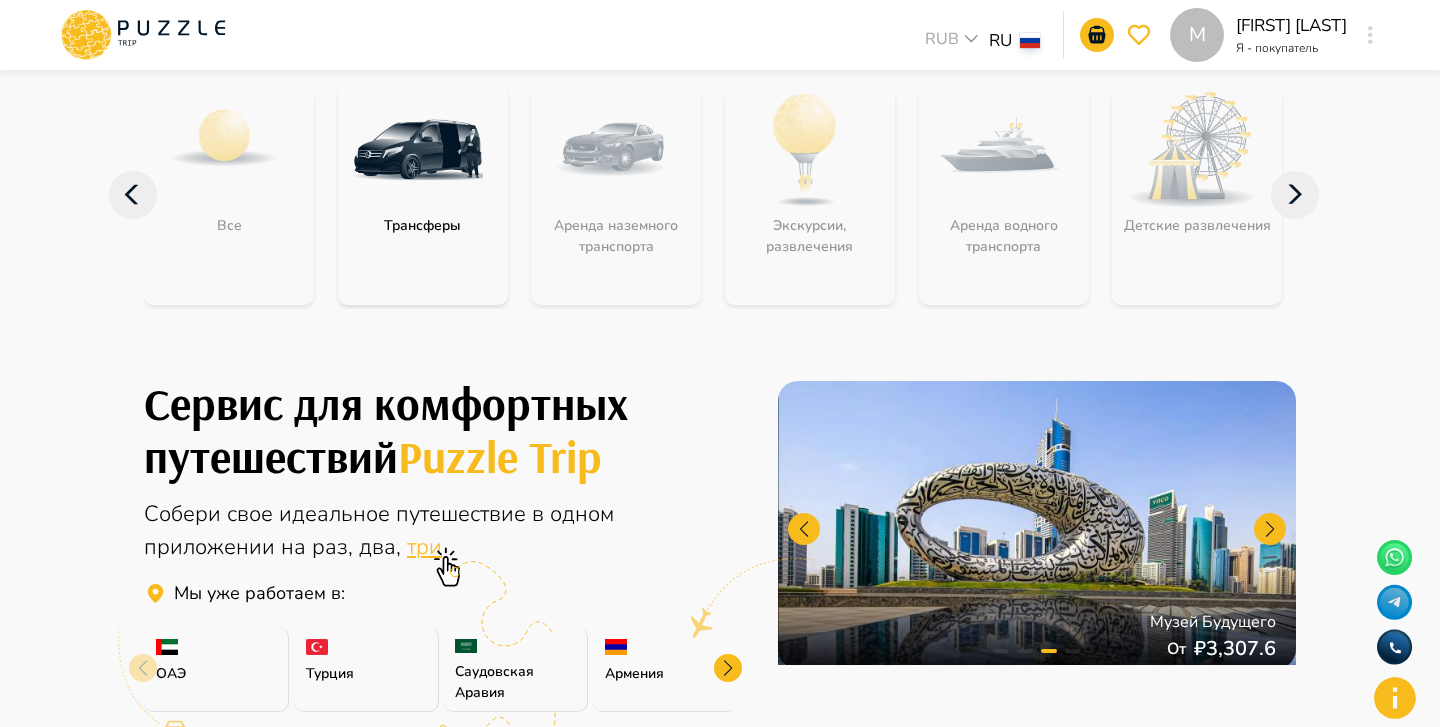 scroll, scrollTop: 0, scrollLeft: 0, axis: both 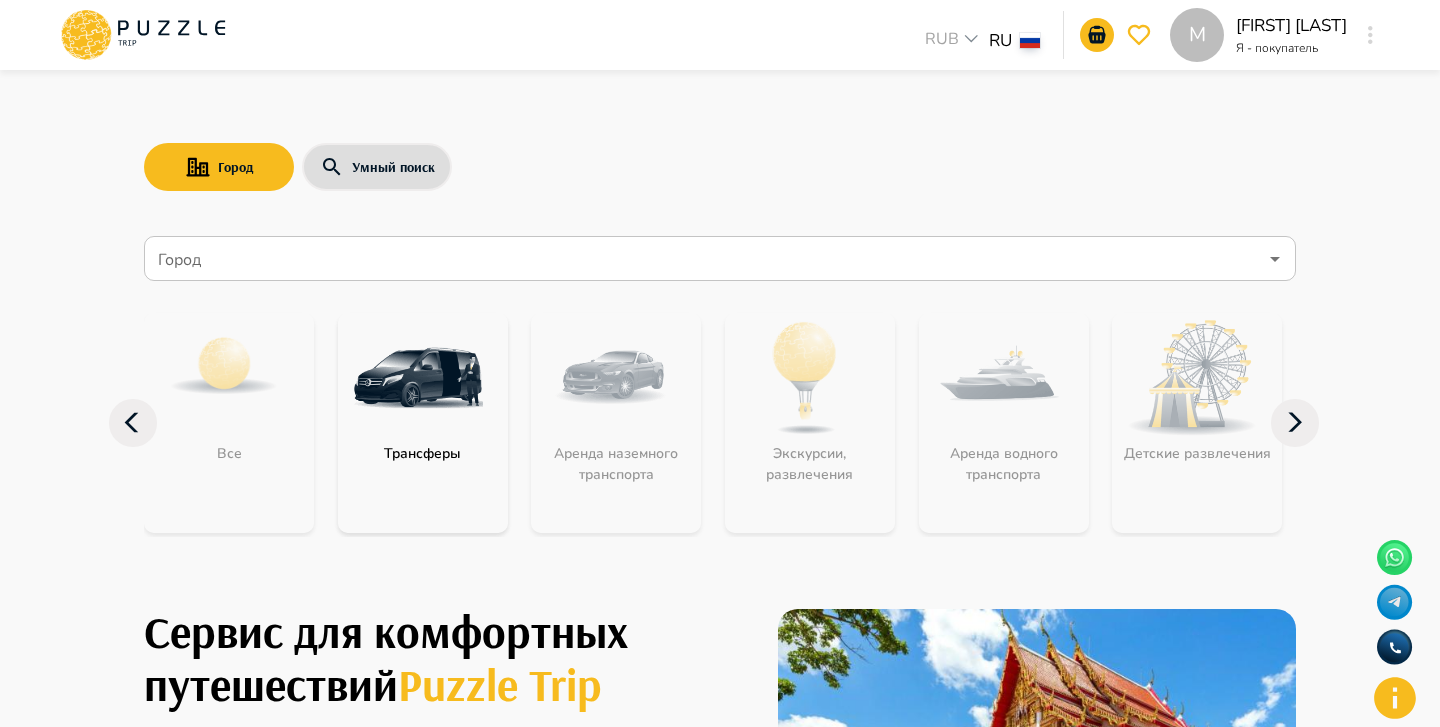 click 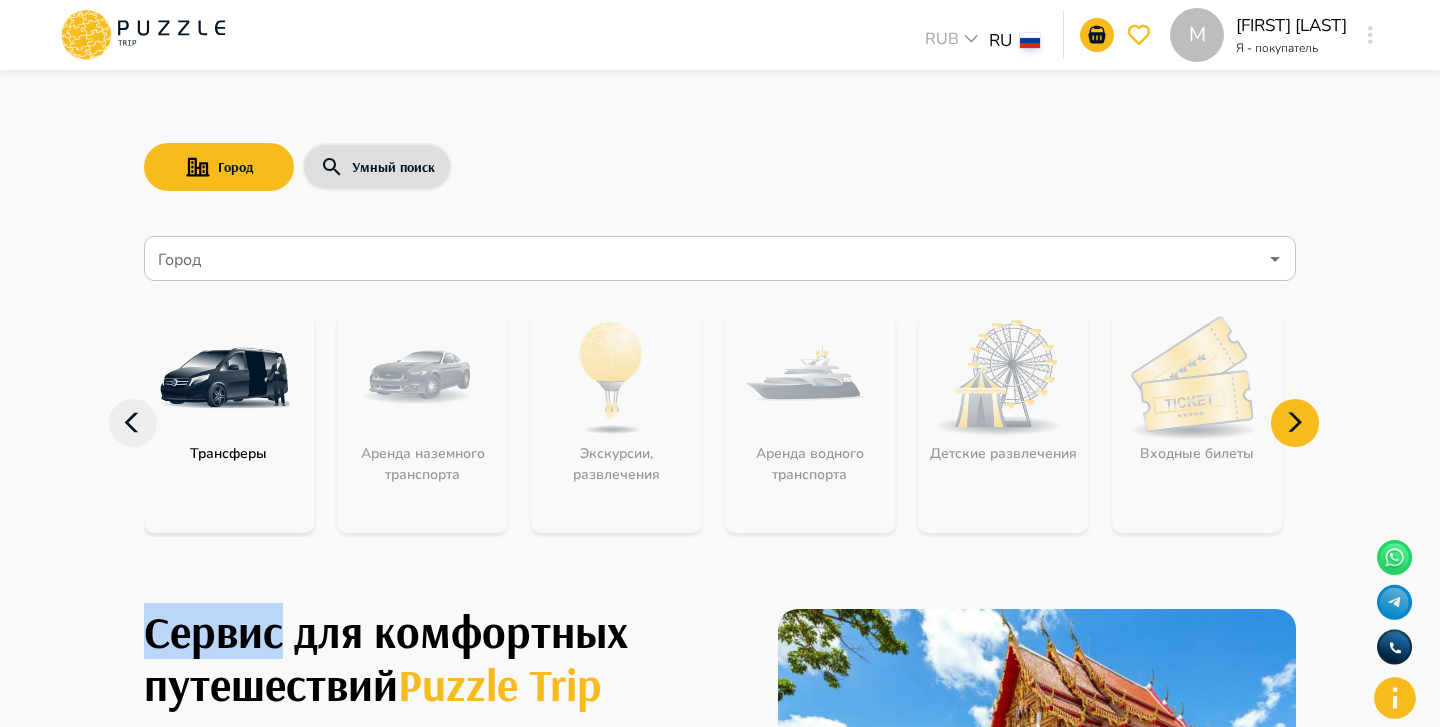 click 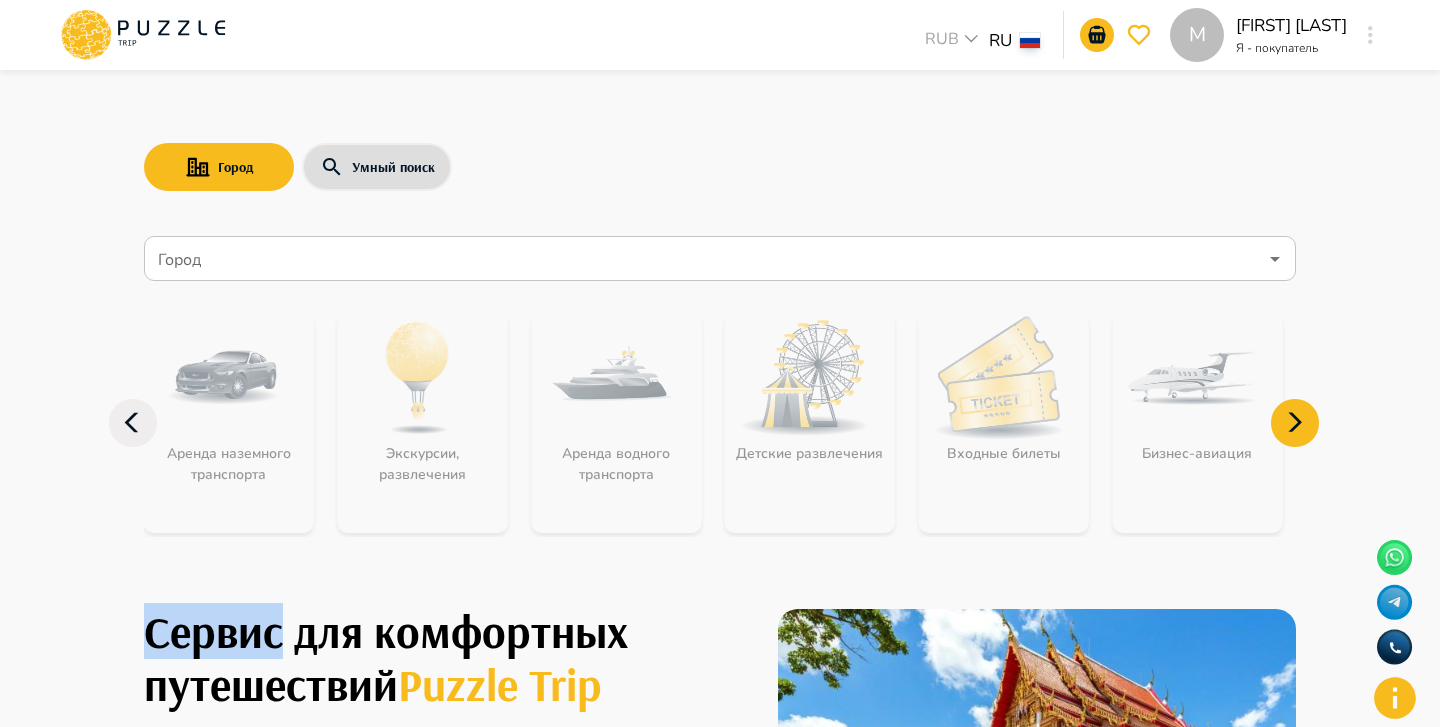 click 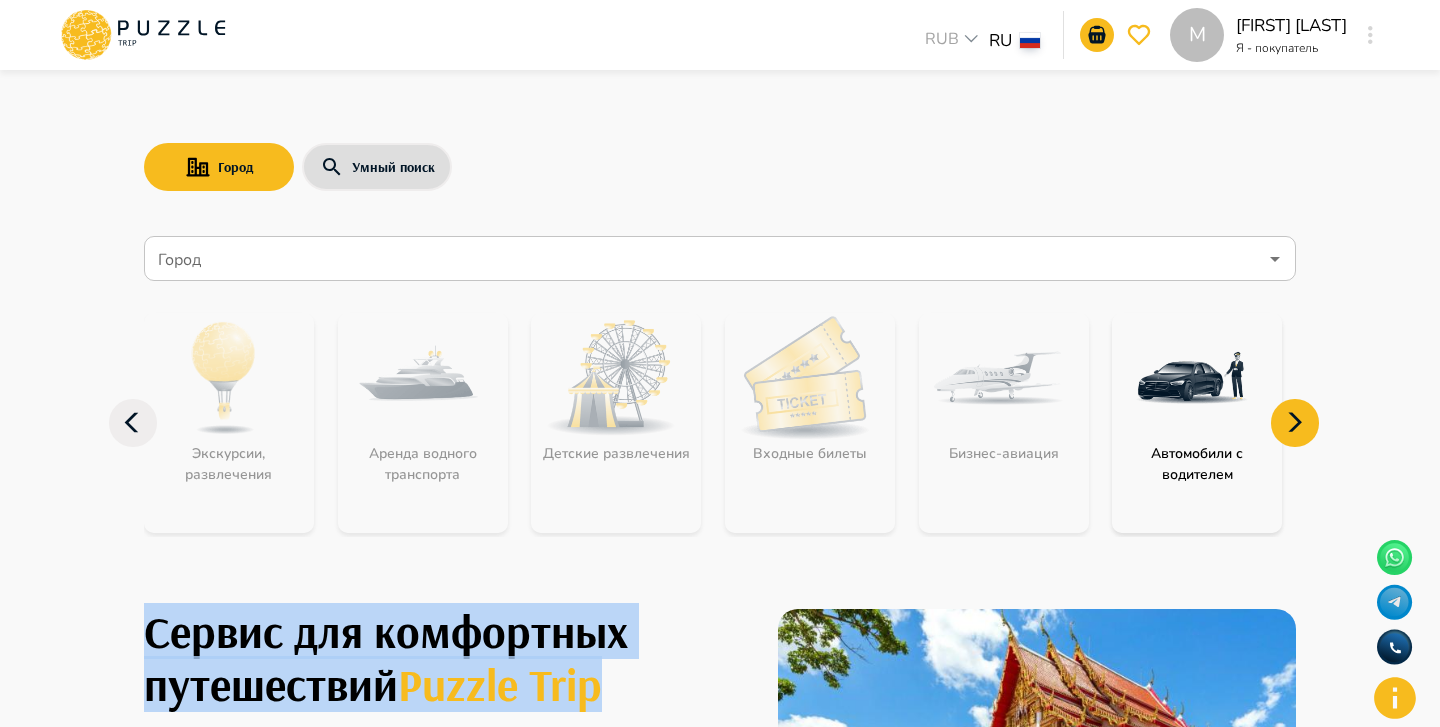 click 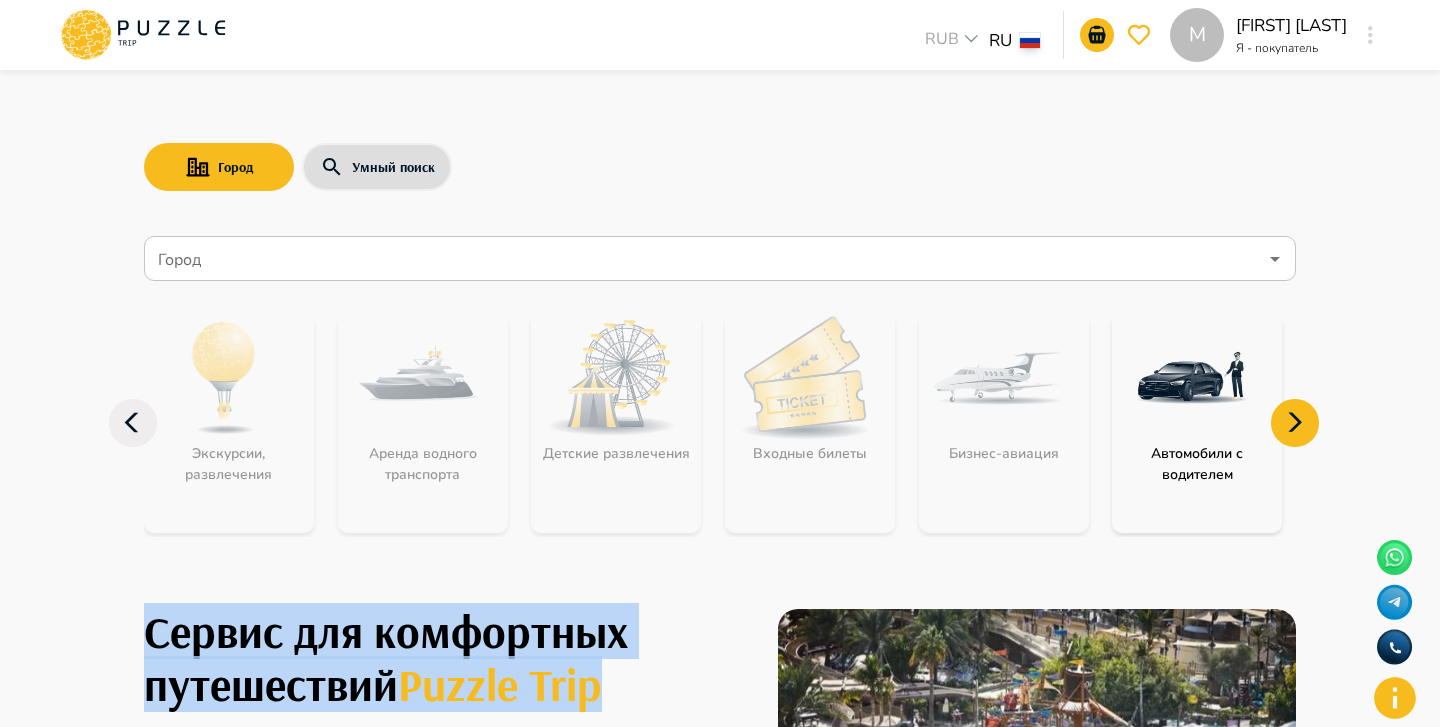 click 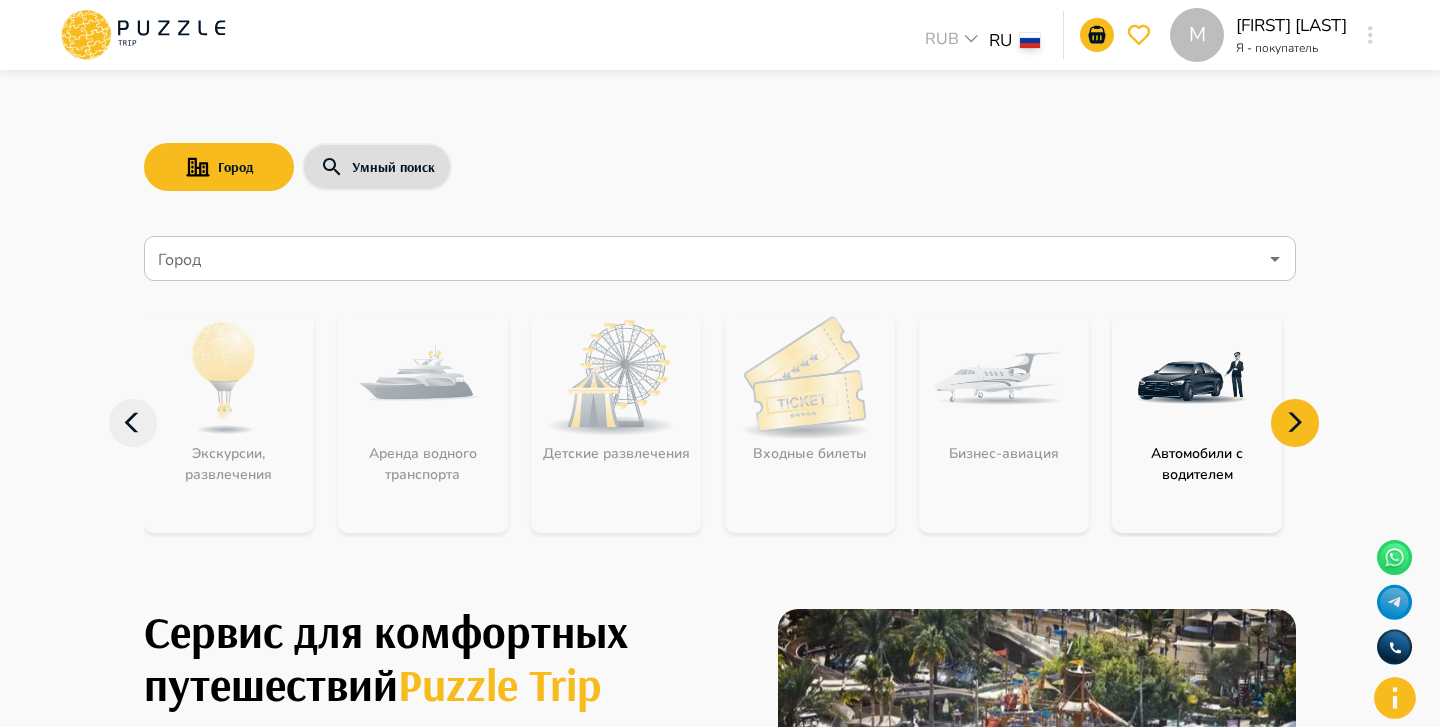 click on "Город Умный поиск Город Город Все Трансферы Аренда наземного транспорта Экскурсии, развлечения Аренда водного транспорта Детские
развлечения Входные билеты Бизнес-авиация Автомобили с водителем Сервис для комфортных путешествий  Puzzle Trip Собери   свое   идеальное   путешествие   в   одном   приложении   на   раз,   два,   три   Мы уже работаем в : ОАЭ Турция Саудовская Аравия Армения Россия Танзания Республика Беларусь Египет Мальдивы Сейшелы Шри-Ланка Таиланд Куба Карибы Мальта Азорские острова Групповая экскурсия в аквапарк Wild Wadi От     ₽ [PRICE] От     ₽ [PRICE] От" at bounding box center (720, 1927) 